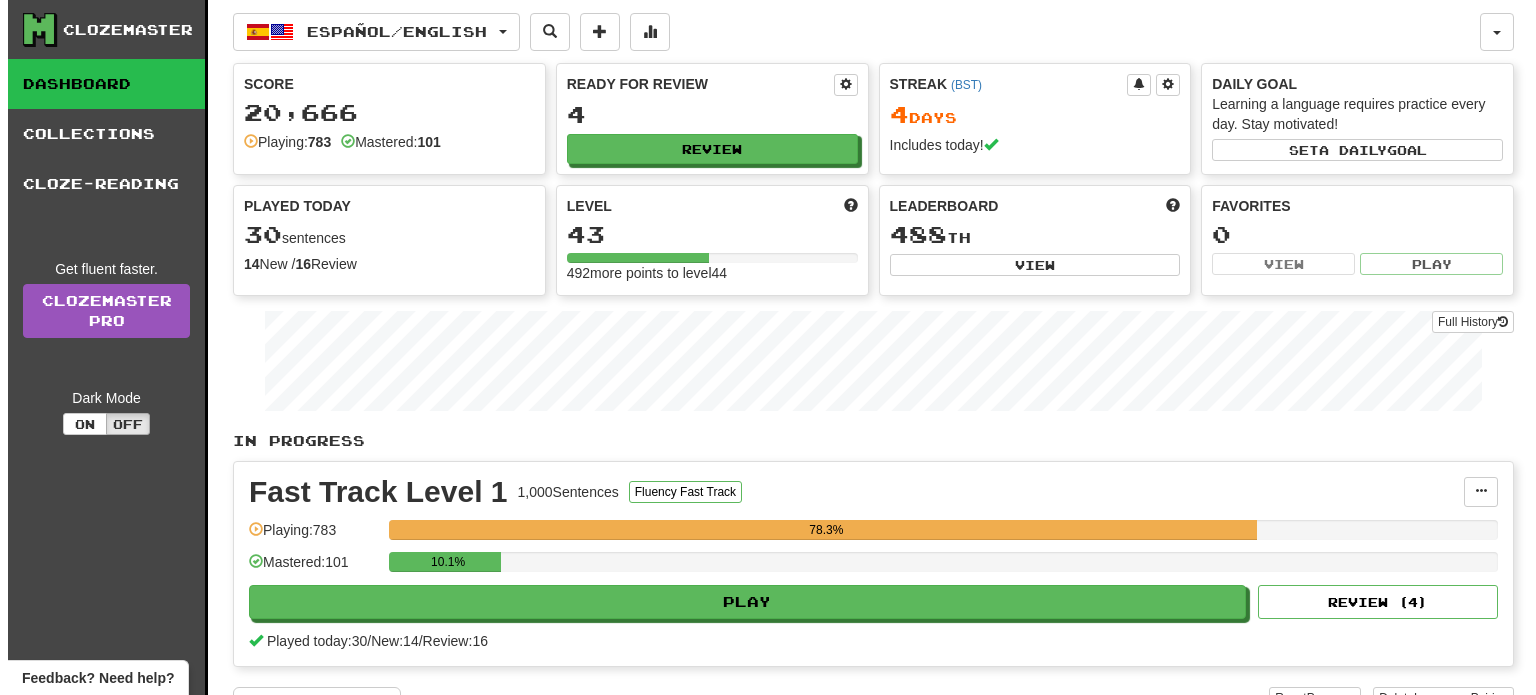scroll, scrollTop: 162, scrollLeft: 0, axis: vertical 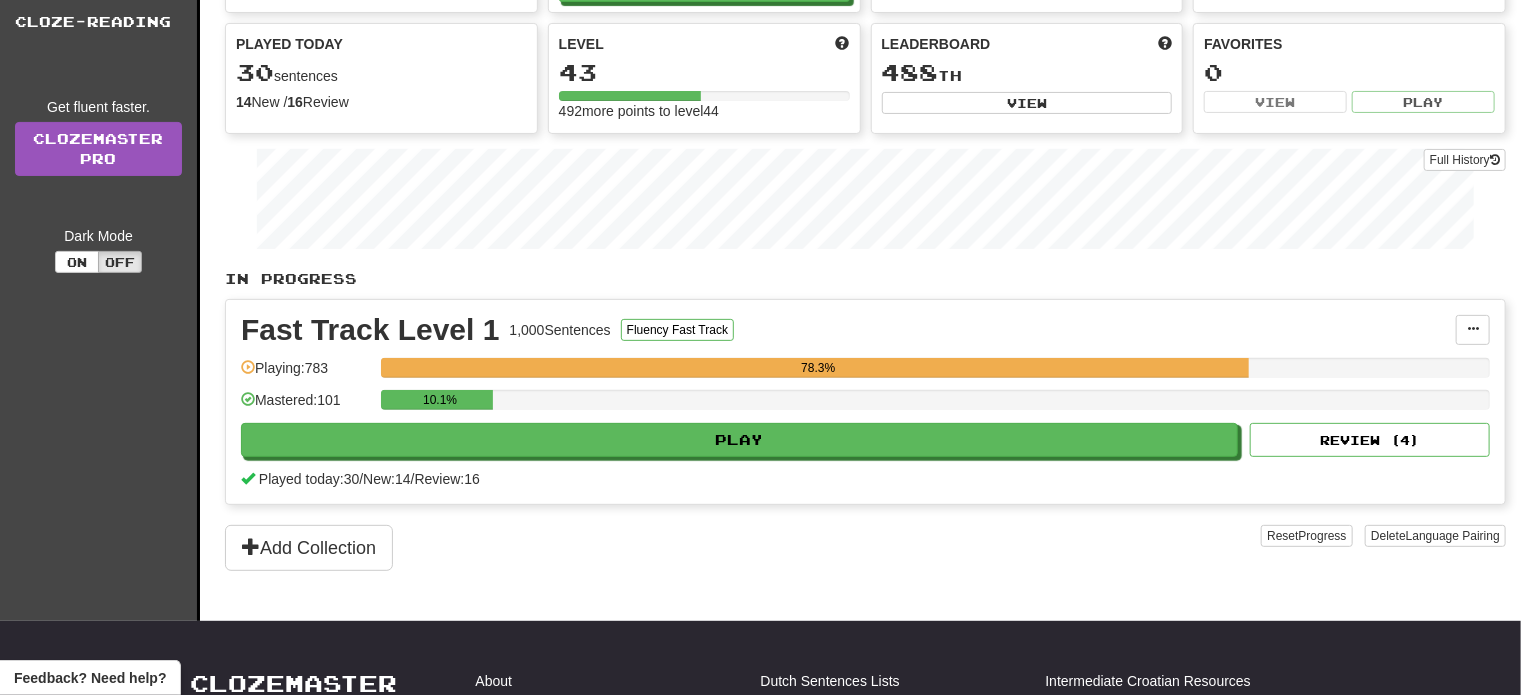 click on "Play" at bounding box center (739, 440) 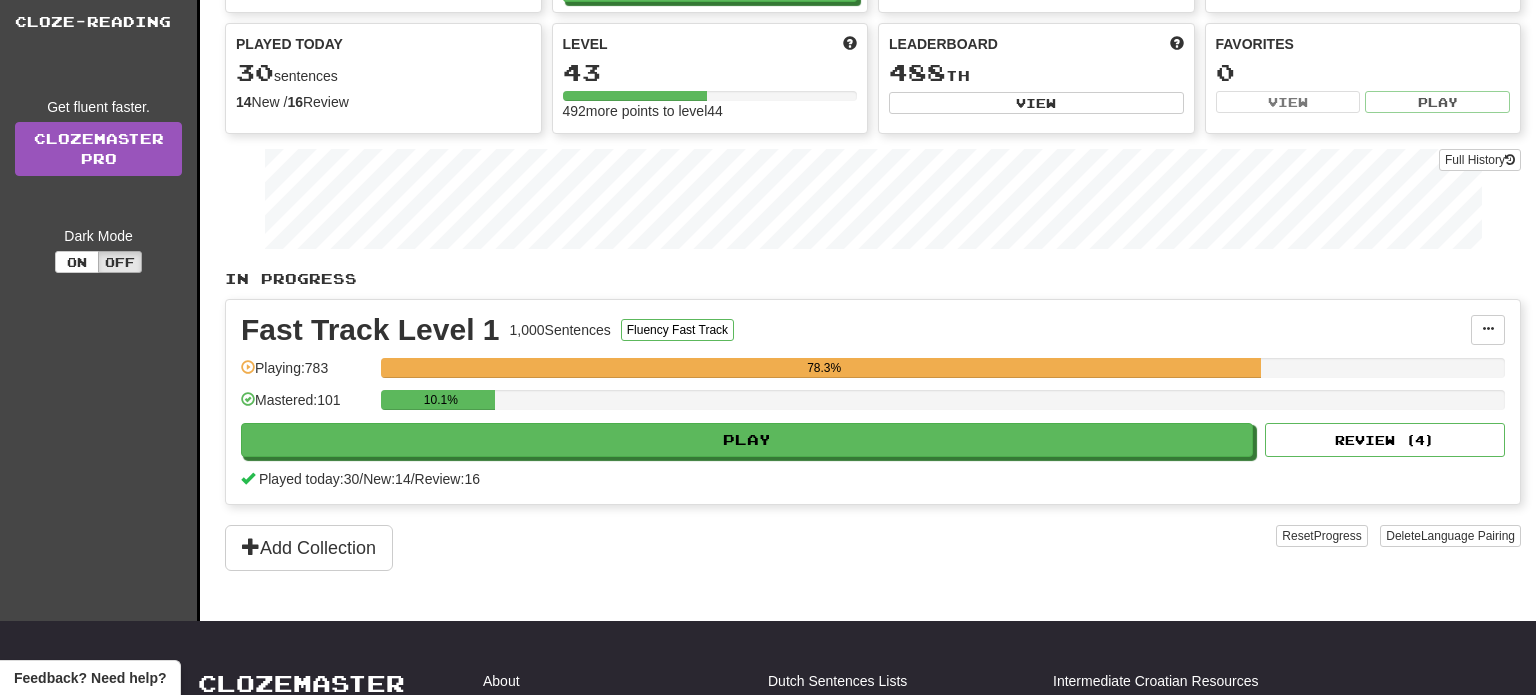 select on "**" 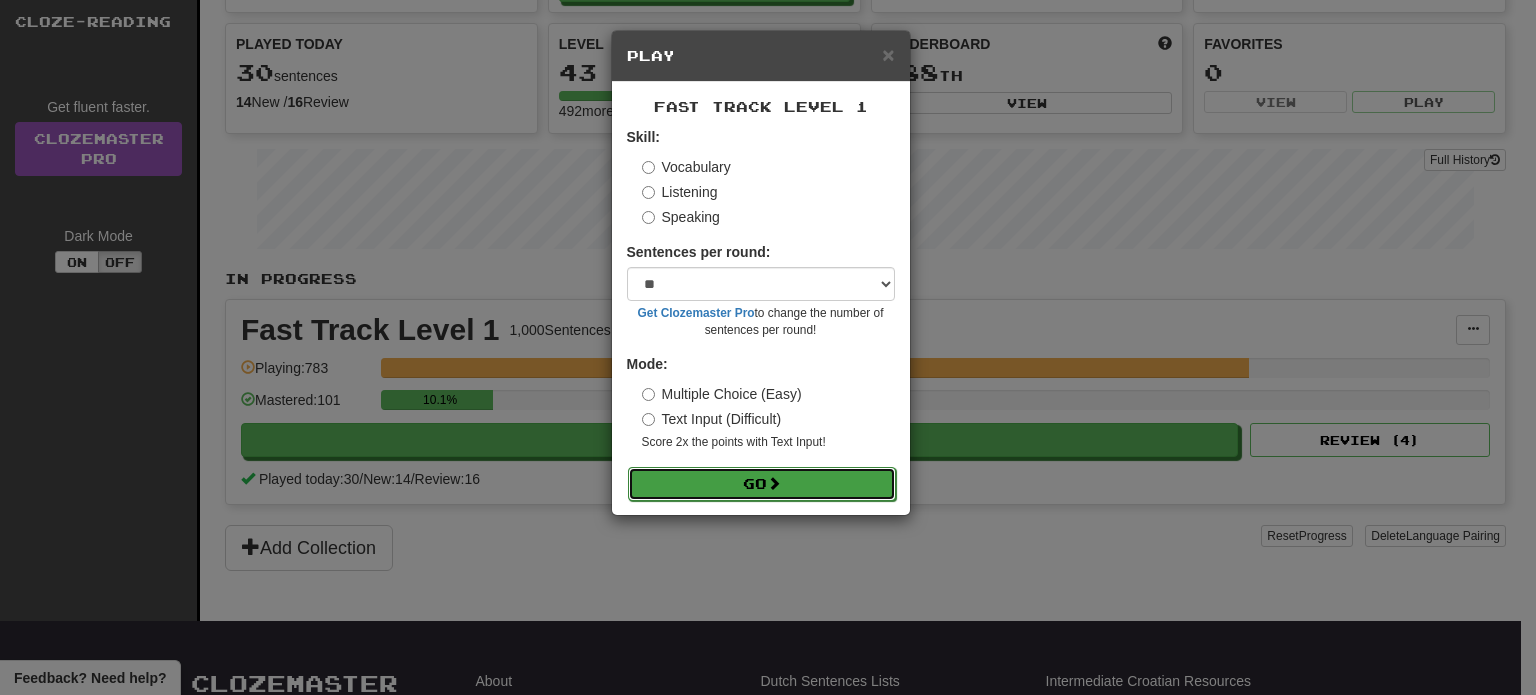 click on "Go" at bounding box center [762, 484] 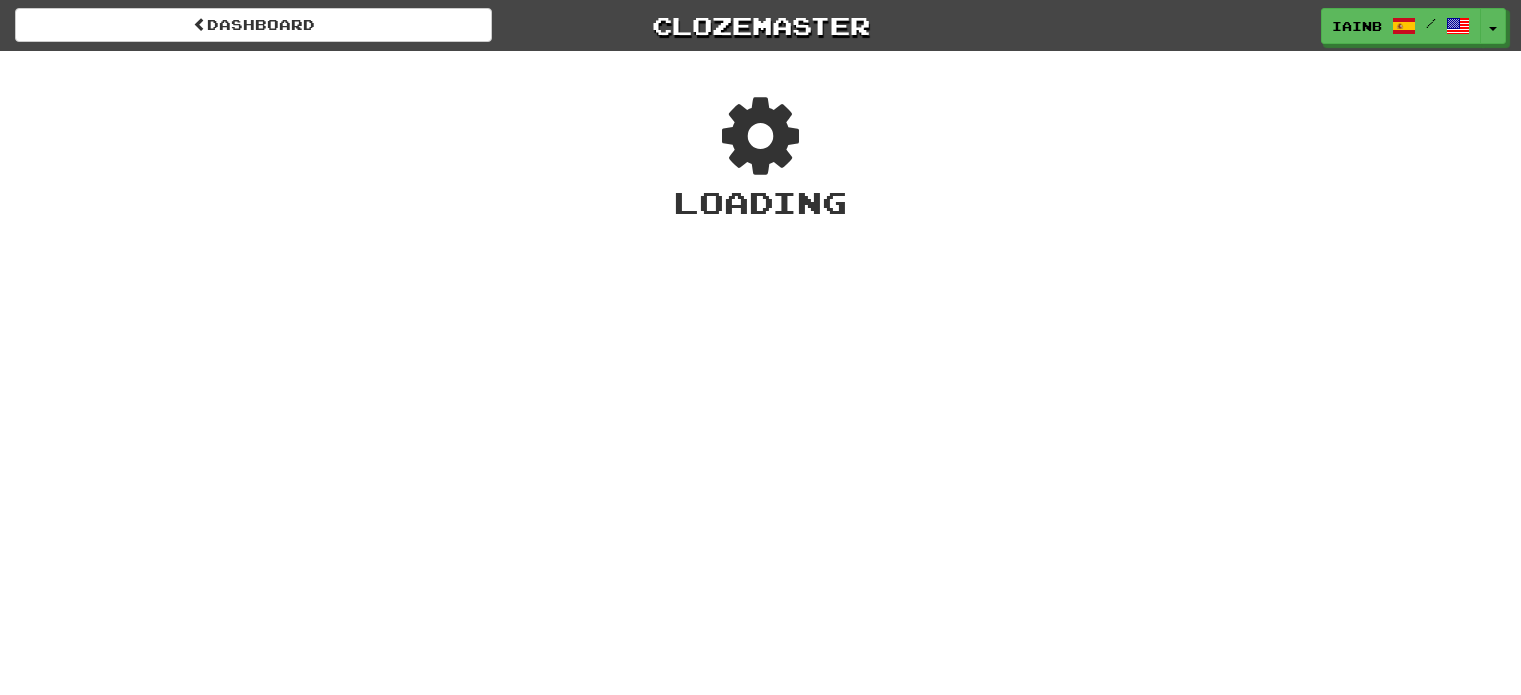 scroll, scrollTop: 0, scrollLeft: 0, axis: both 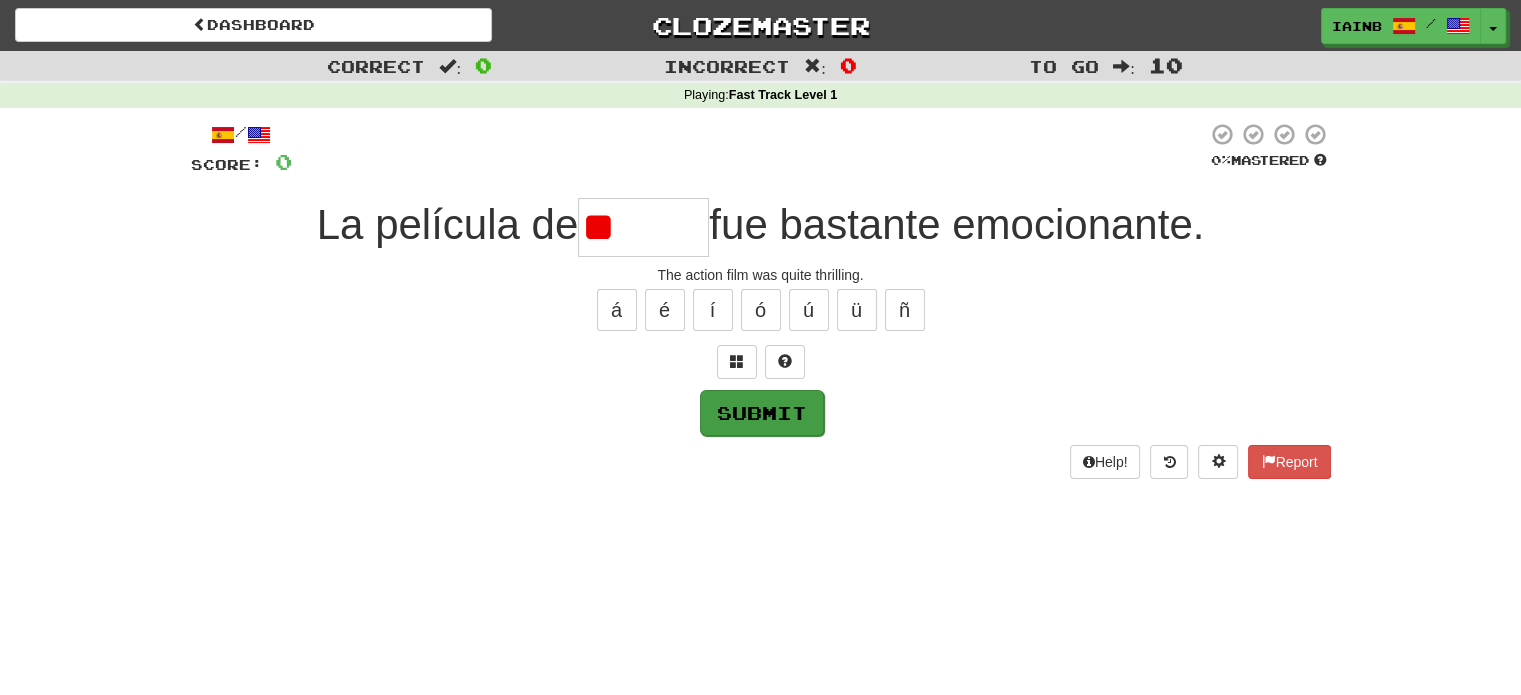 type on "*" 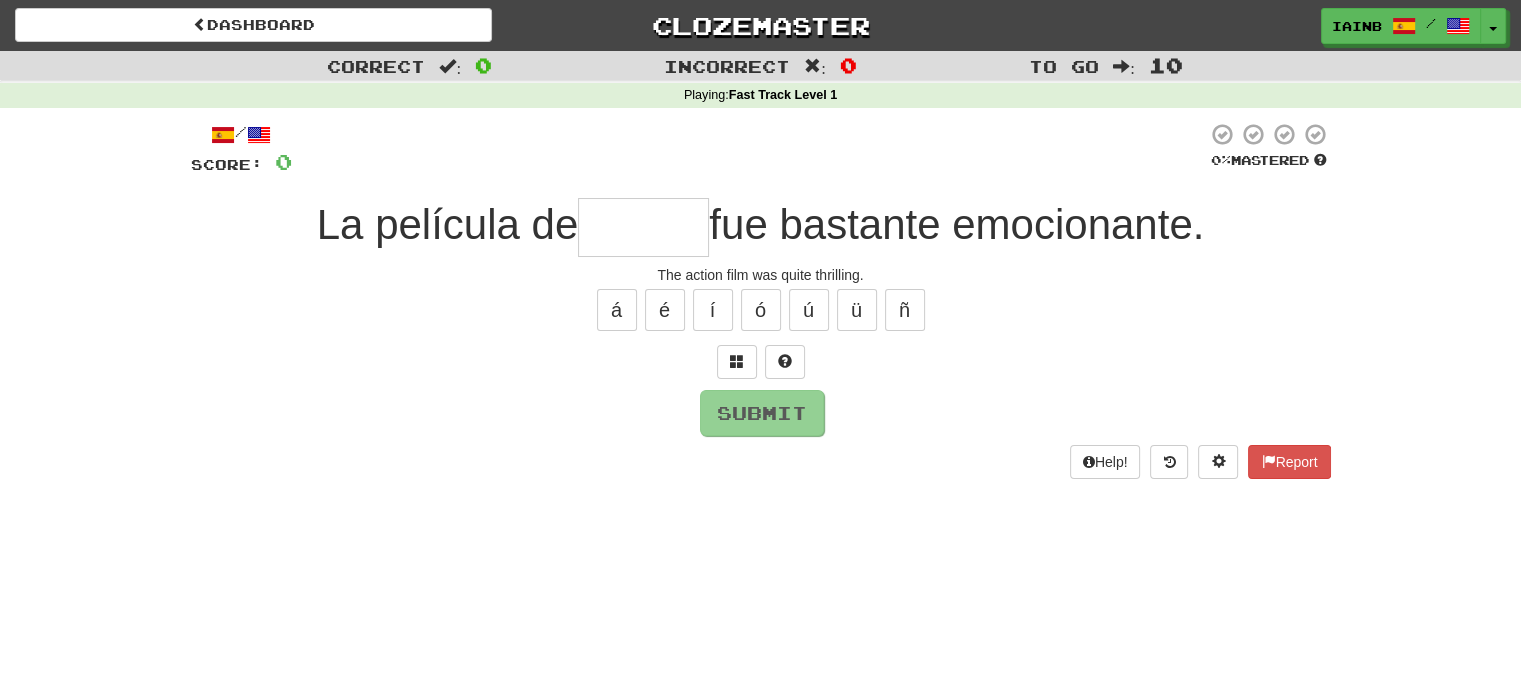 type on "*" 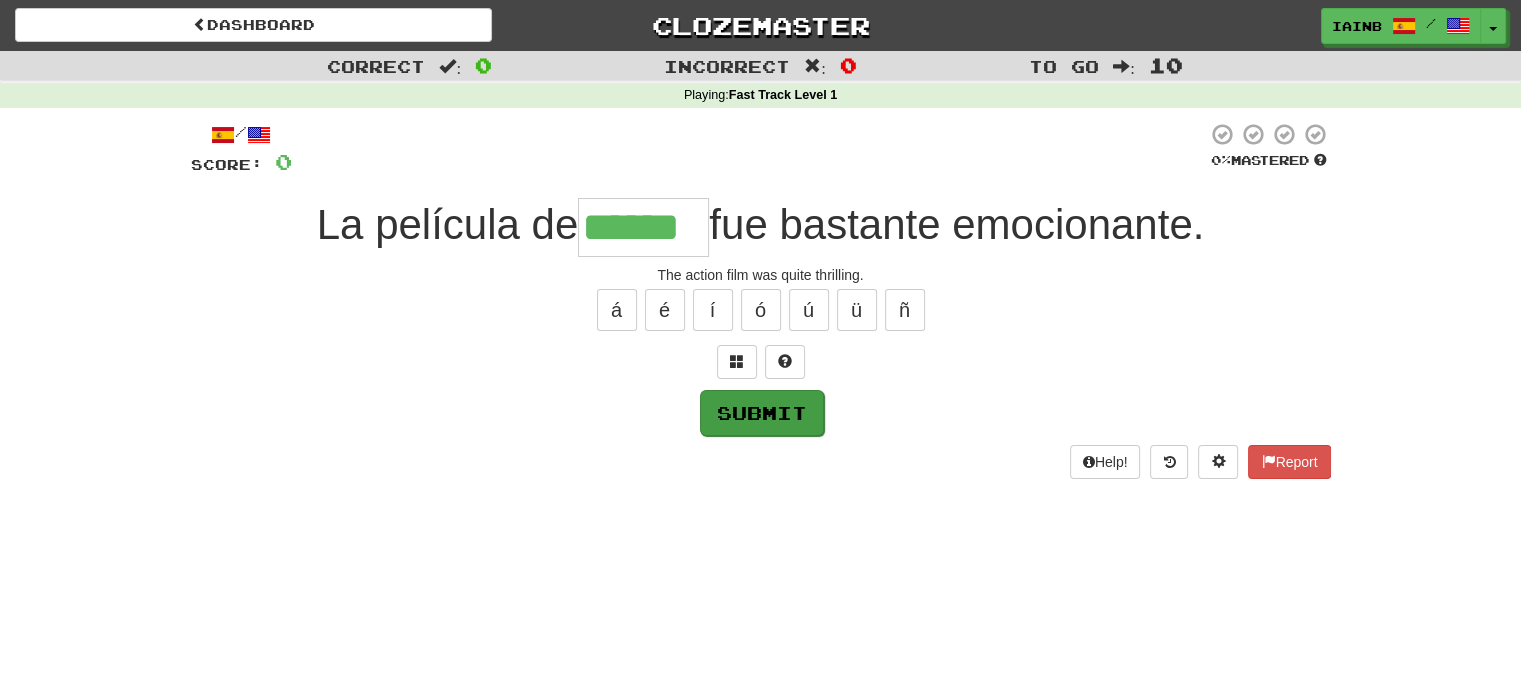 type on "******" 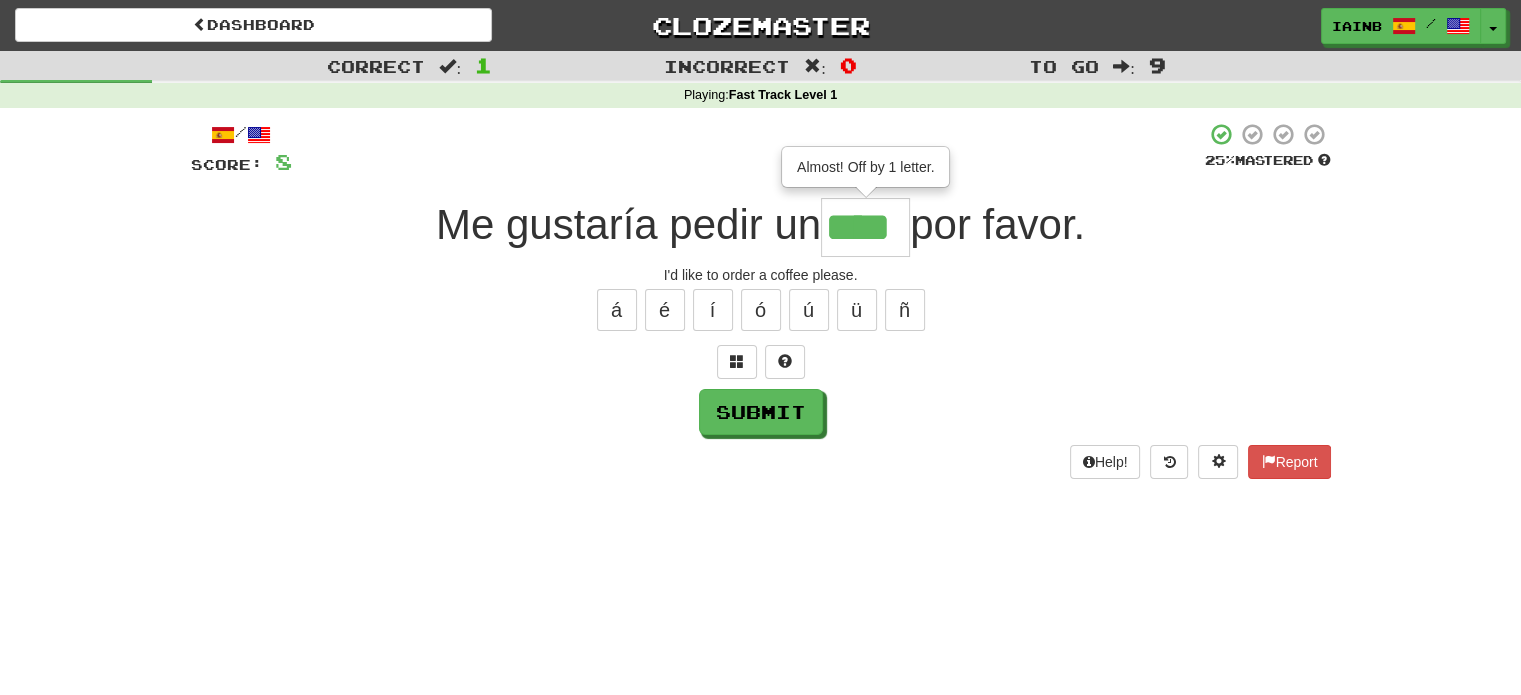 type on "****" 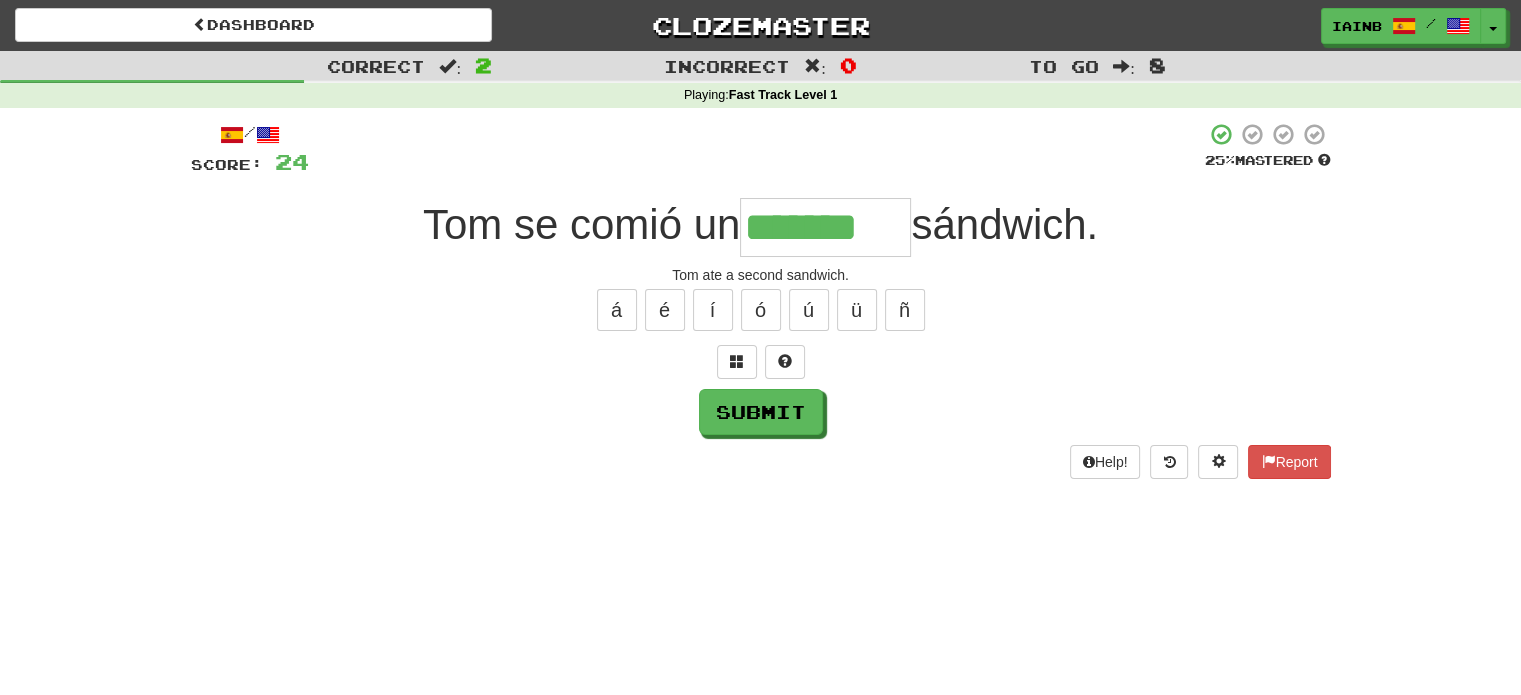 type on "*******" 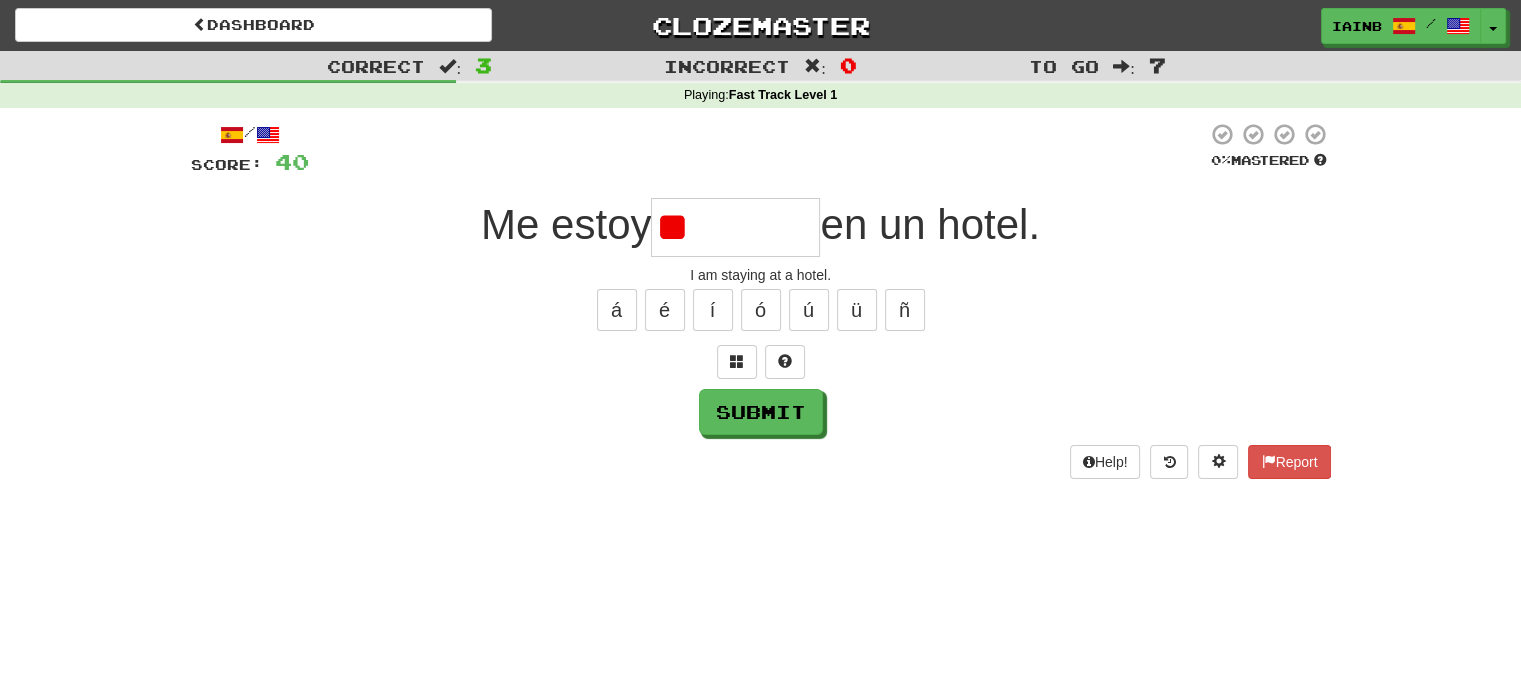 type on "*" 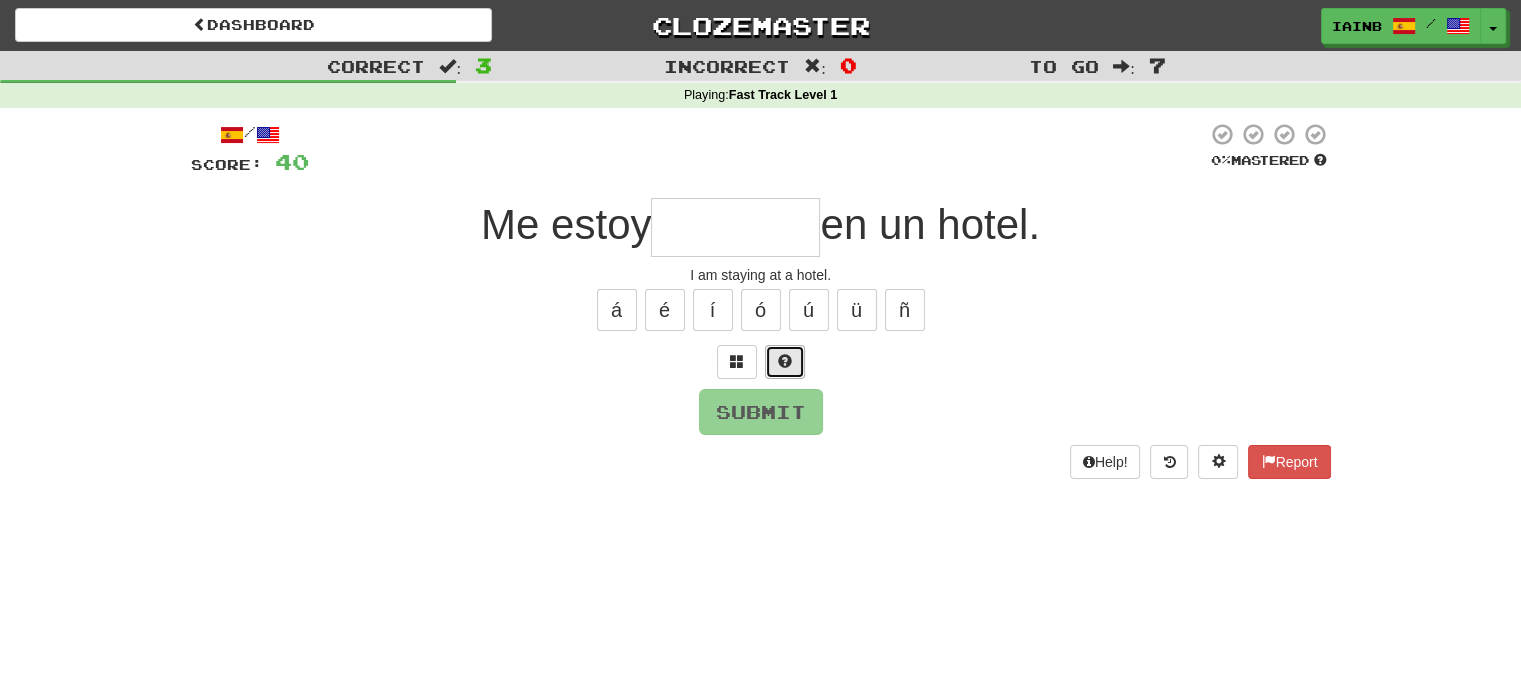 click at bounding box center [785, 361] 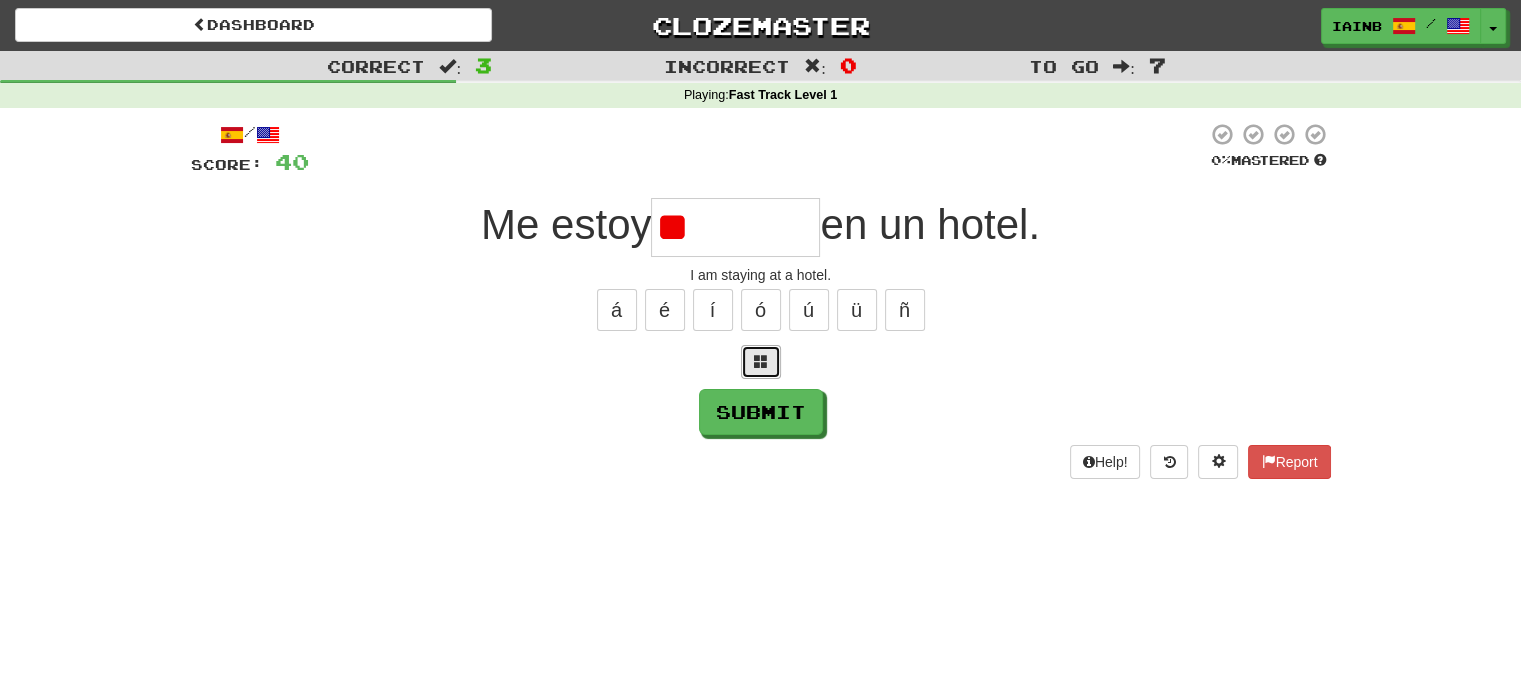 click at bounding box center [761, 361] 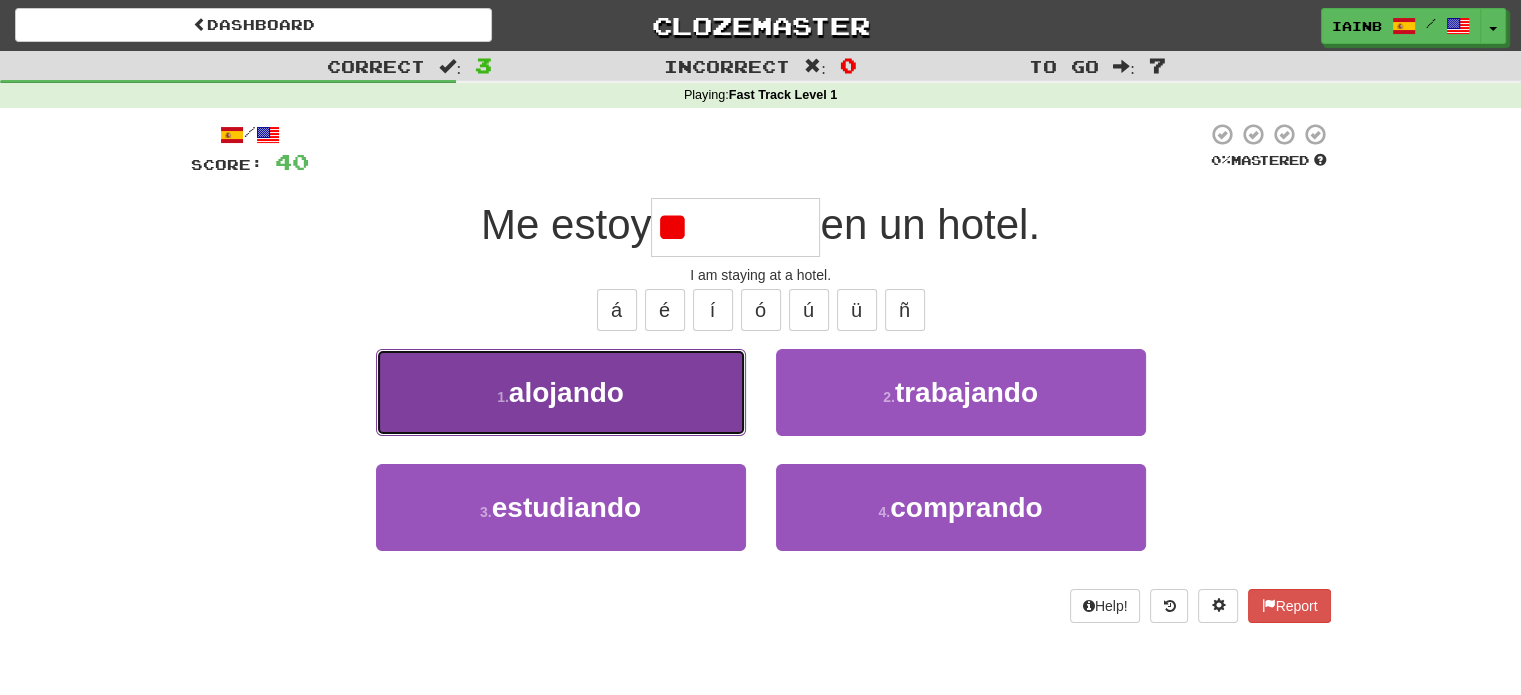 click on "1 .  alojando" at bounding box center (561, 392) 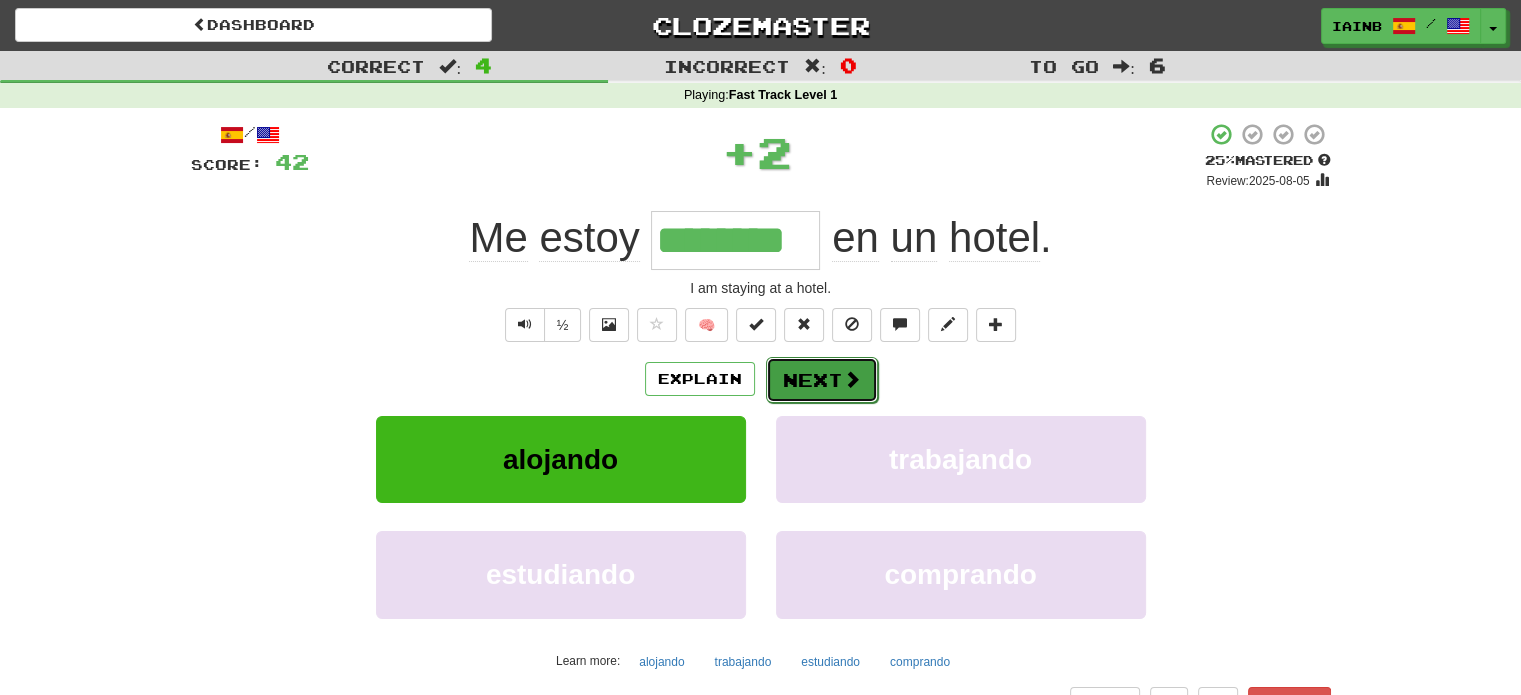 click on "Next" at bounding box center (822, 380) 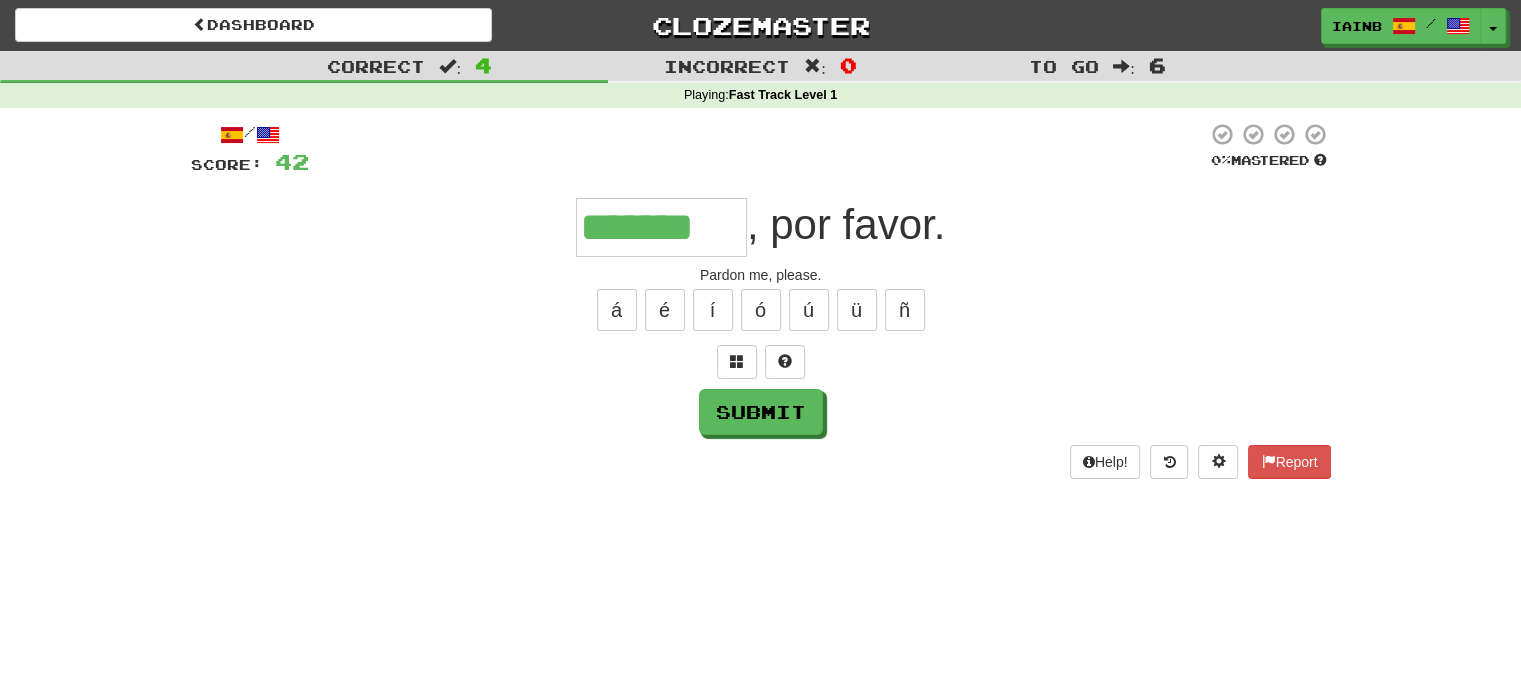 type on "********" 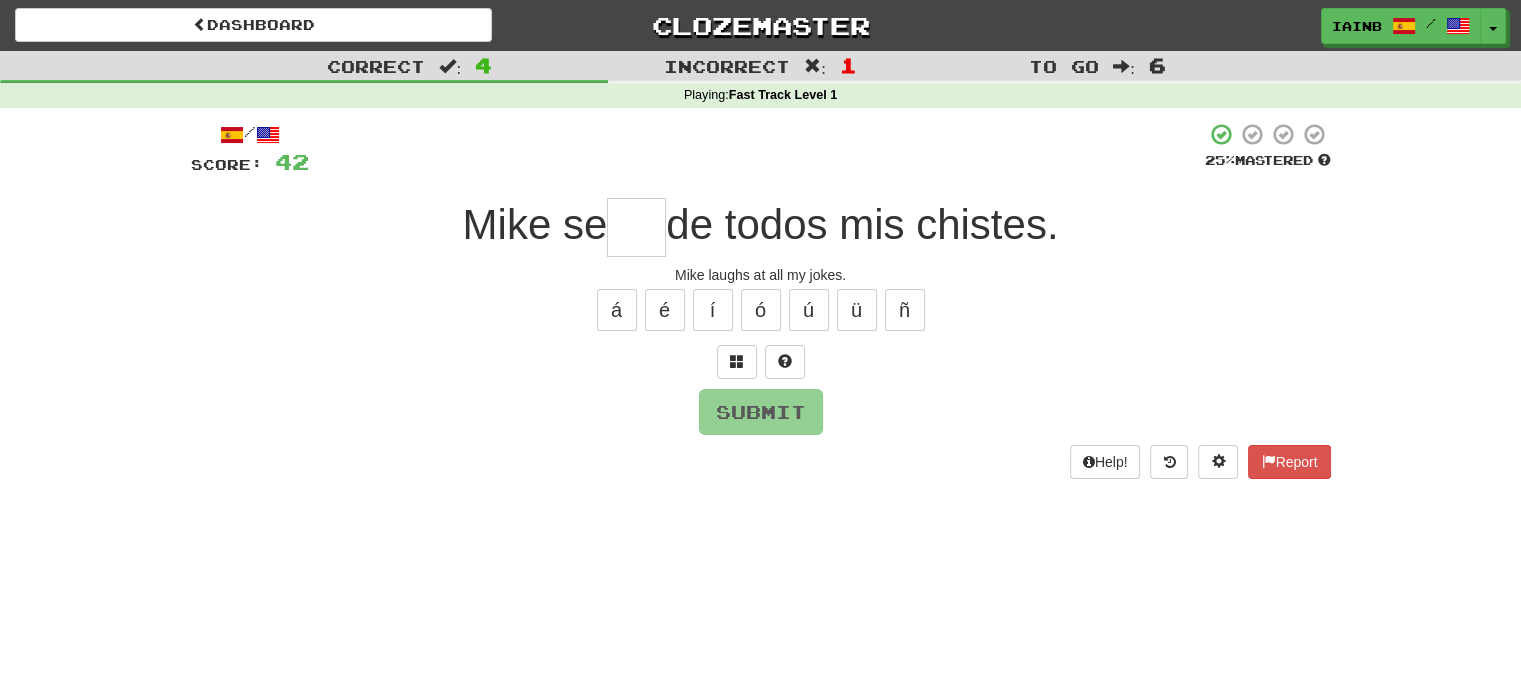 type on "*" 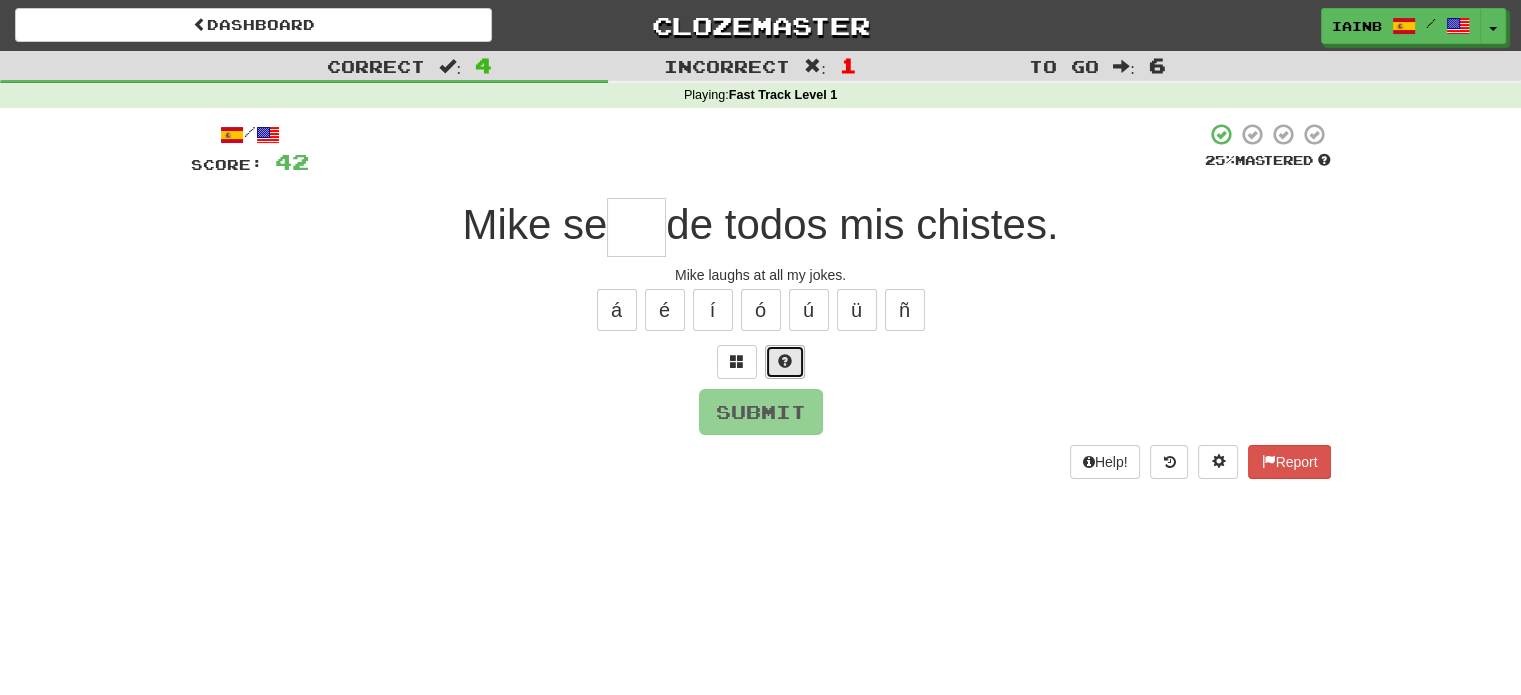 click at bounding box center [785, 361] 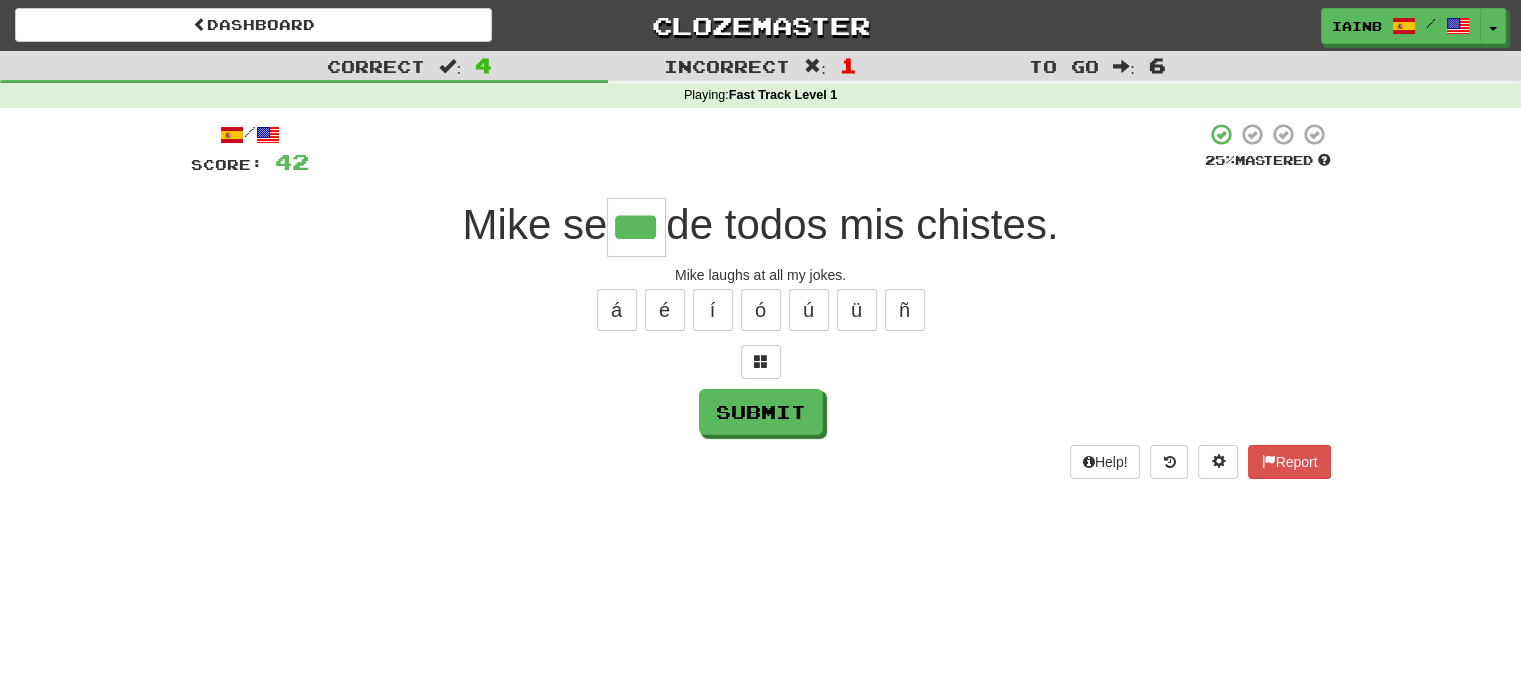 type on "***" 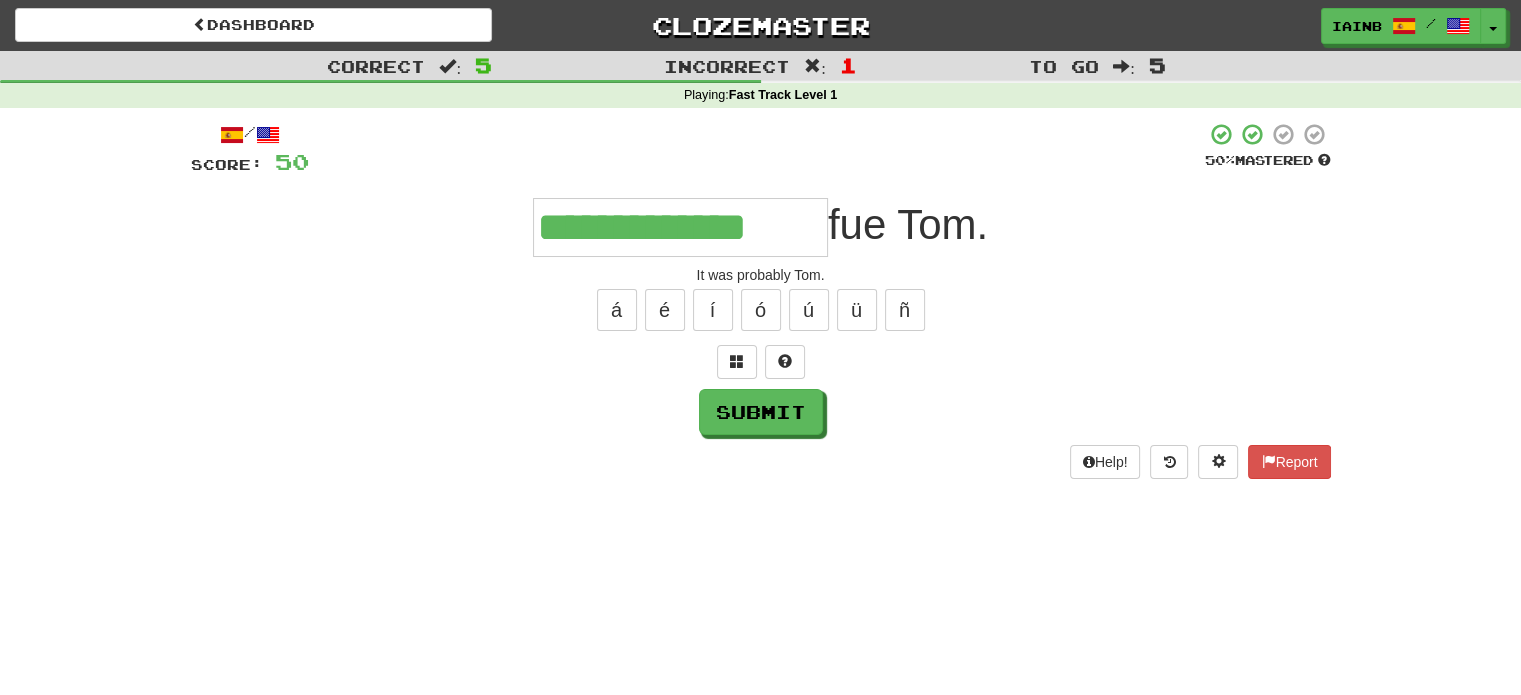 type on "**********" 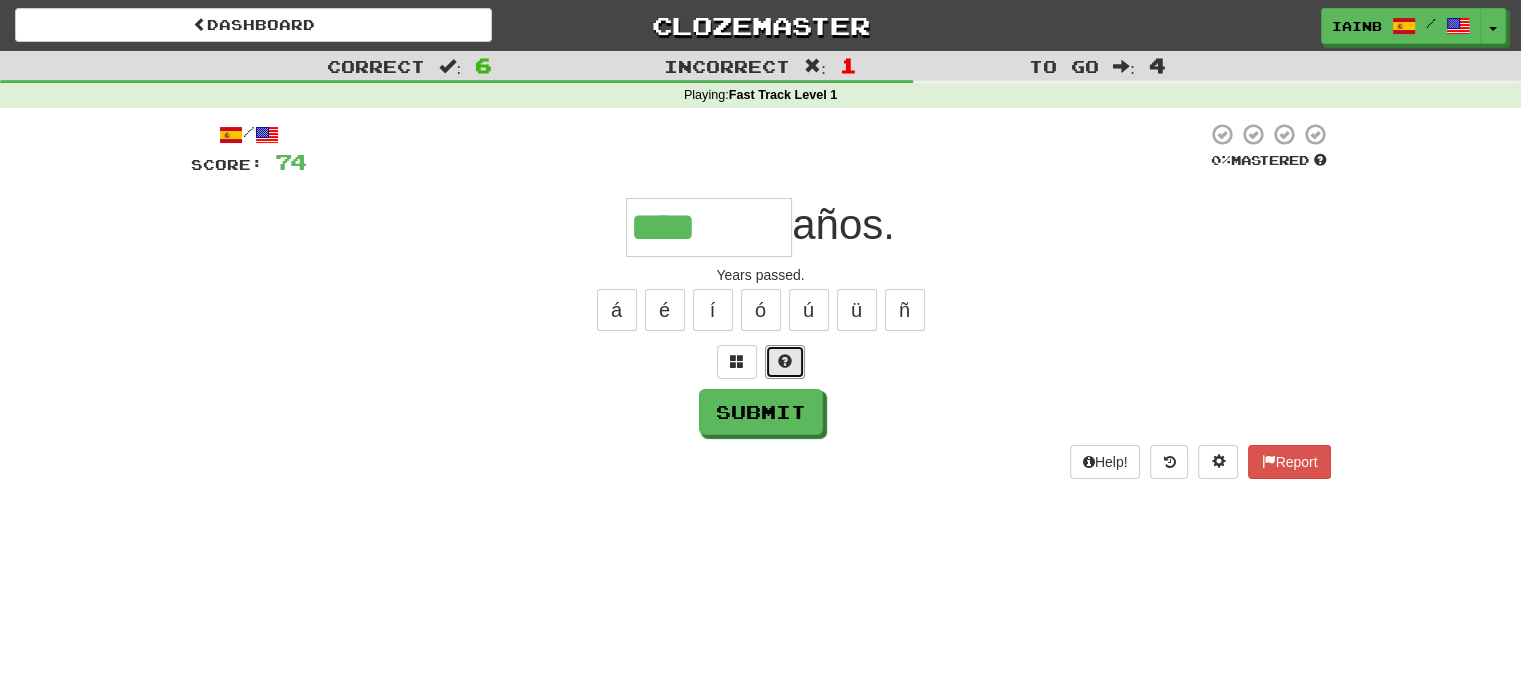 click at bounding box center [785, 361] 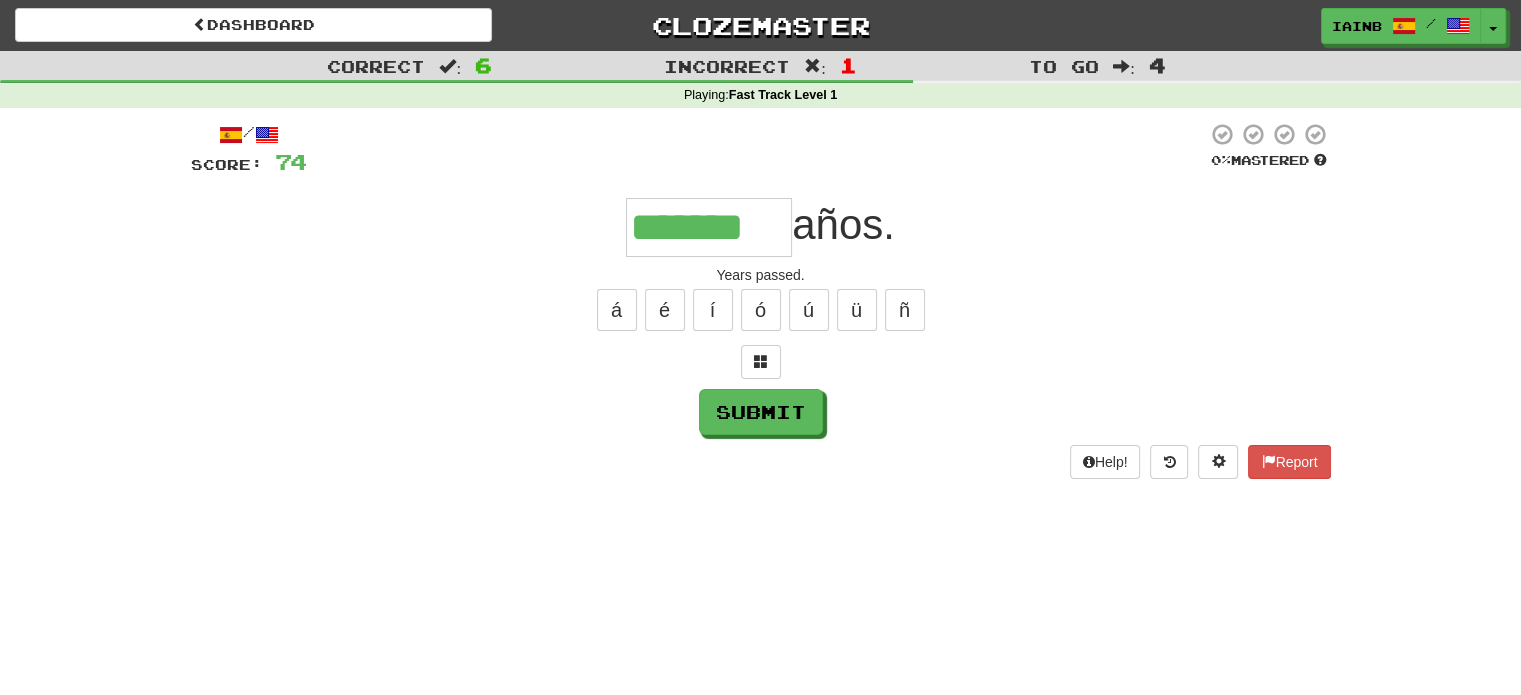 type on "*******" 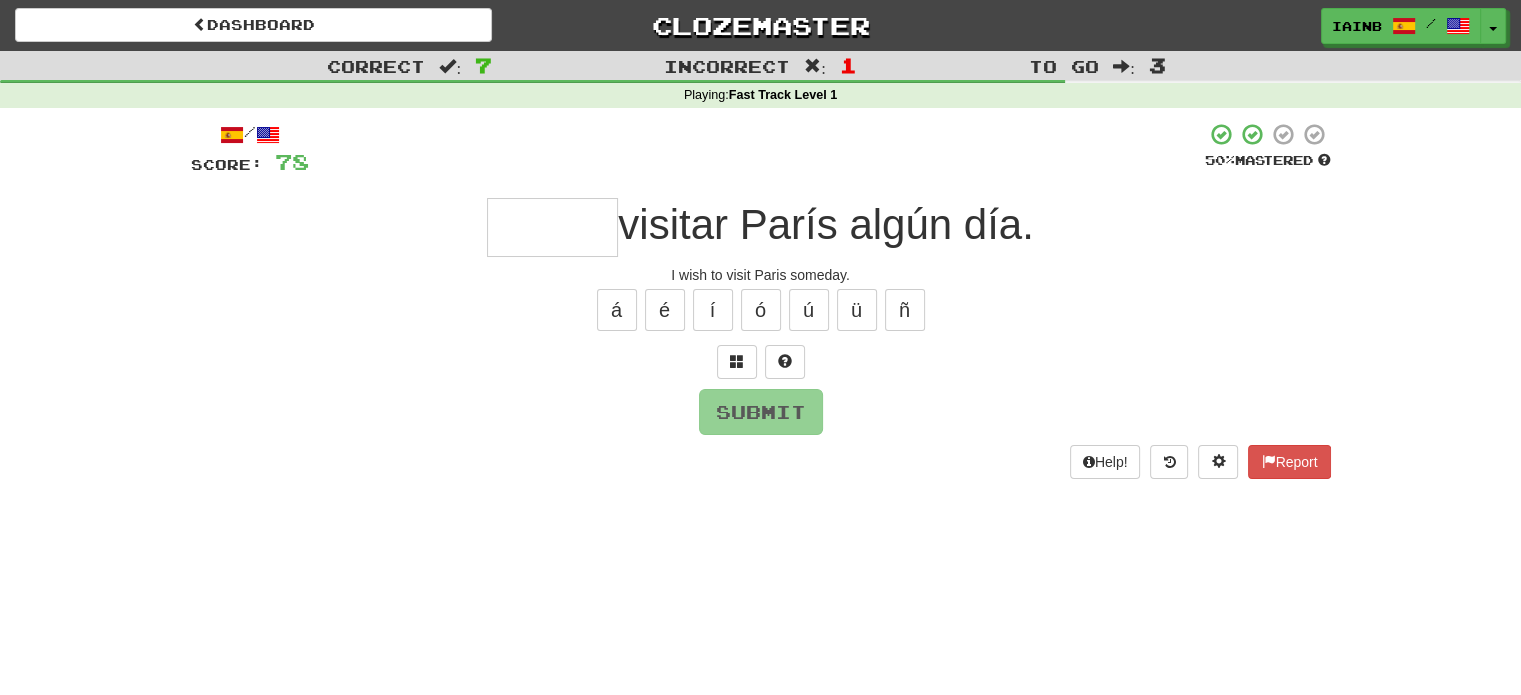 type on "*" 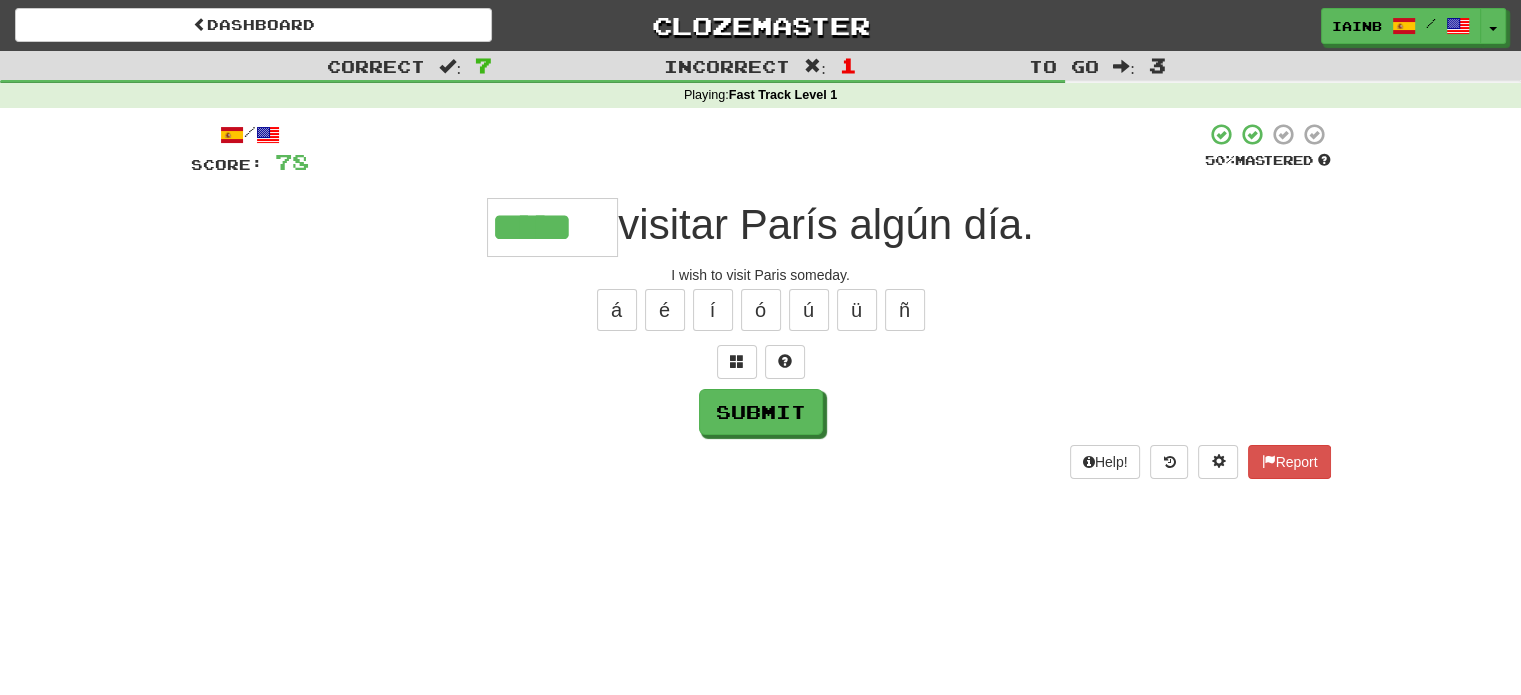 type on "*****" 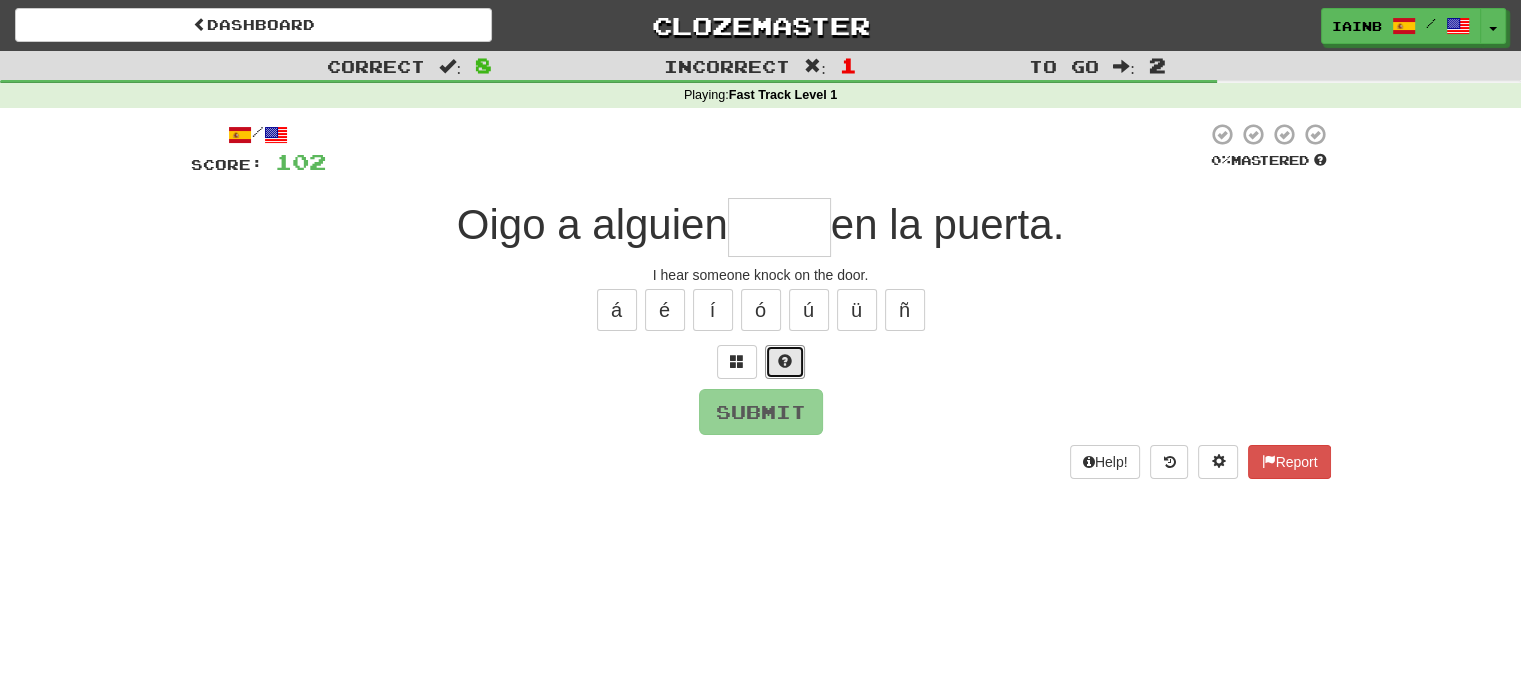 click at bounding box center [785, 361] 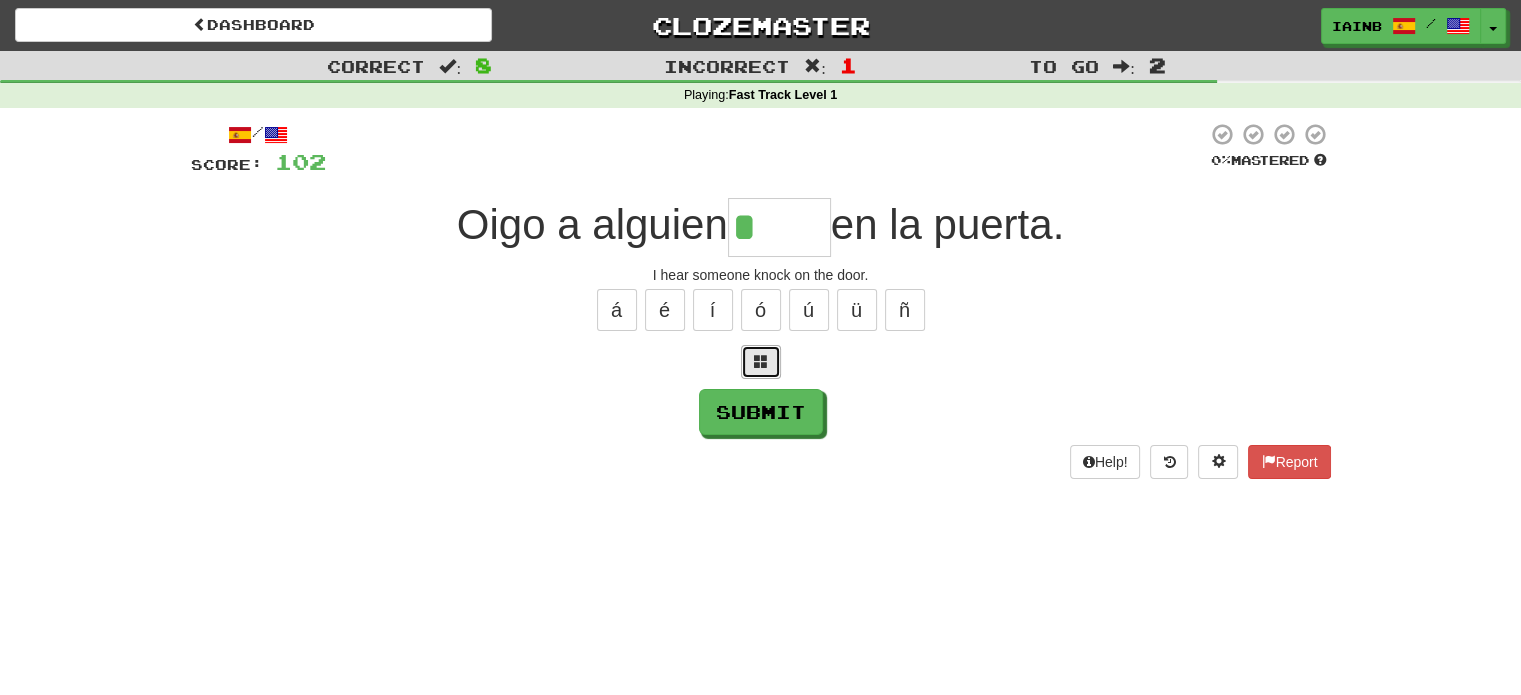 click at bounding box center (761, 362) 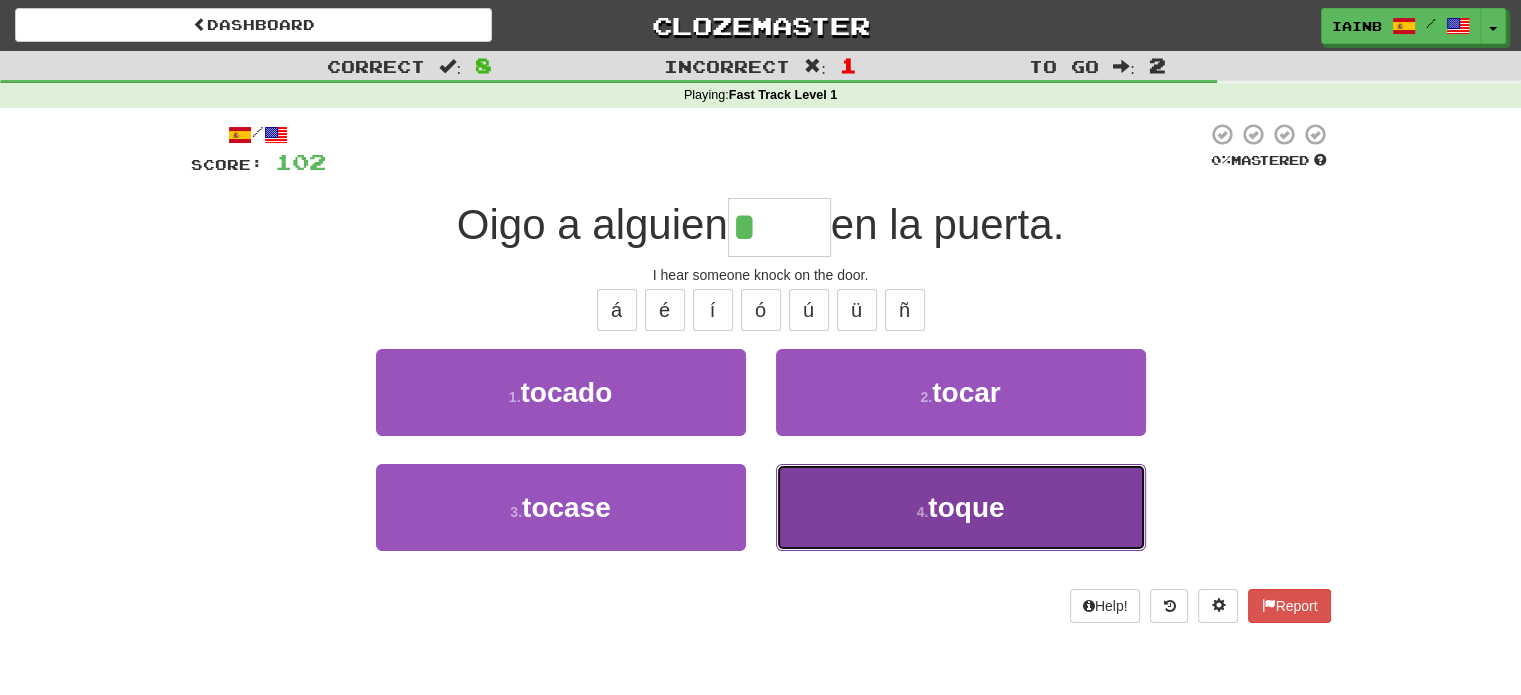 click on "toque" at bounding box center (966, 507) 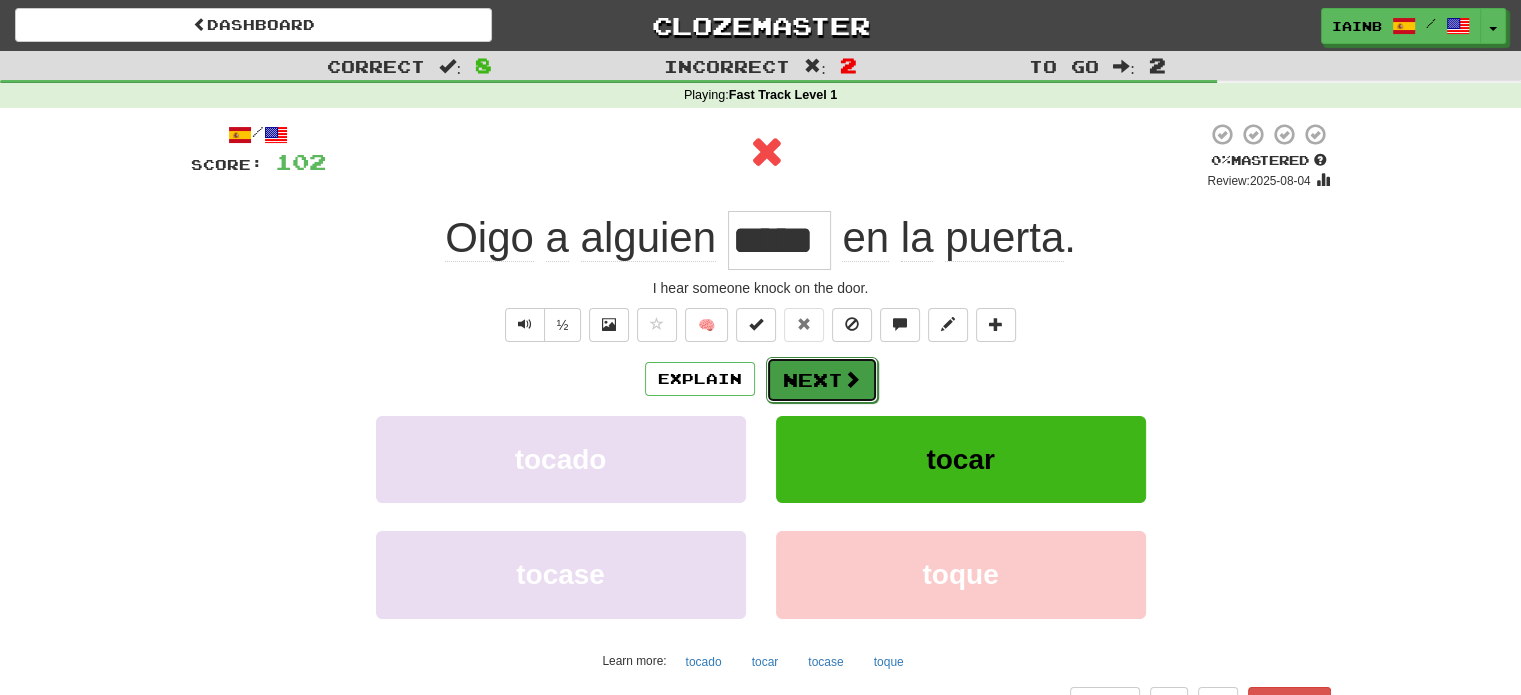 click on "Next" at bounding box center [822, 380] 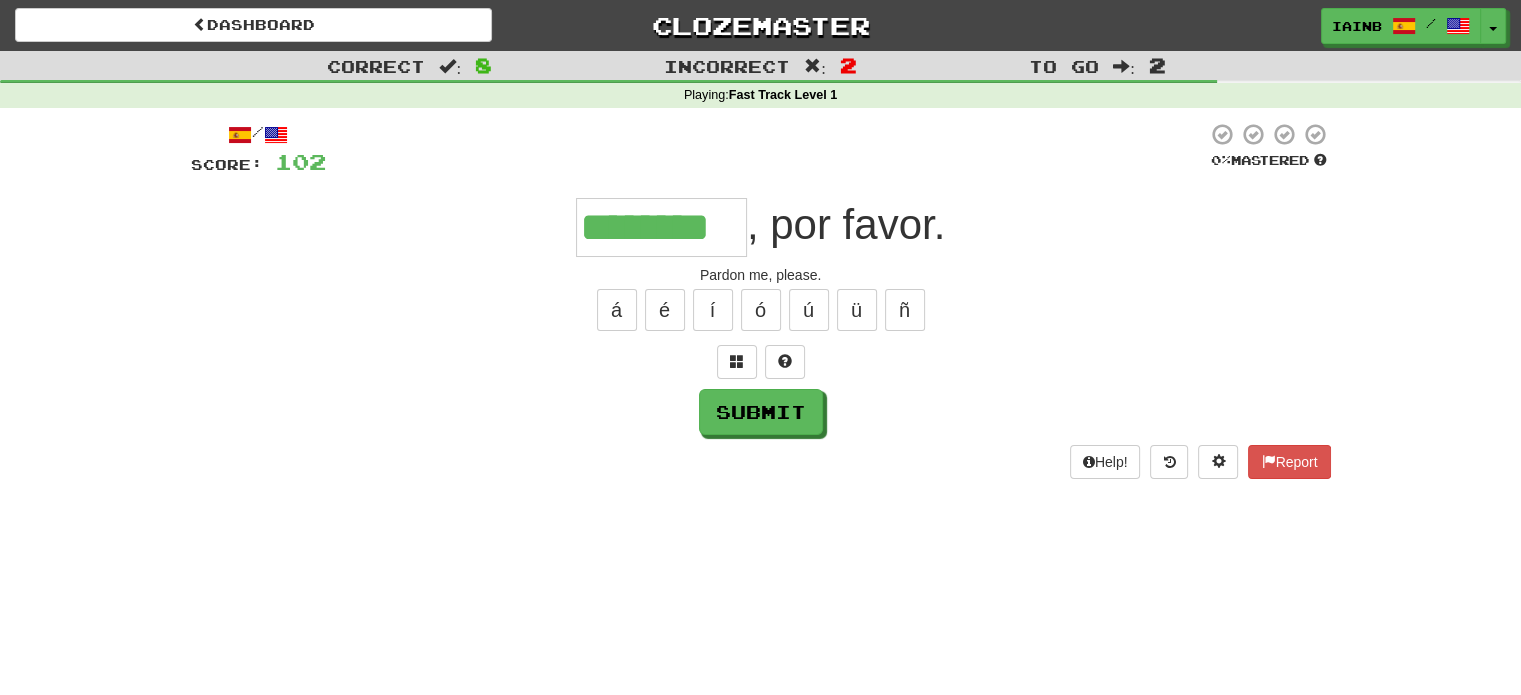 type on "********" 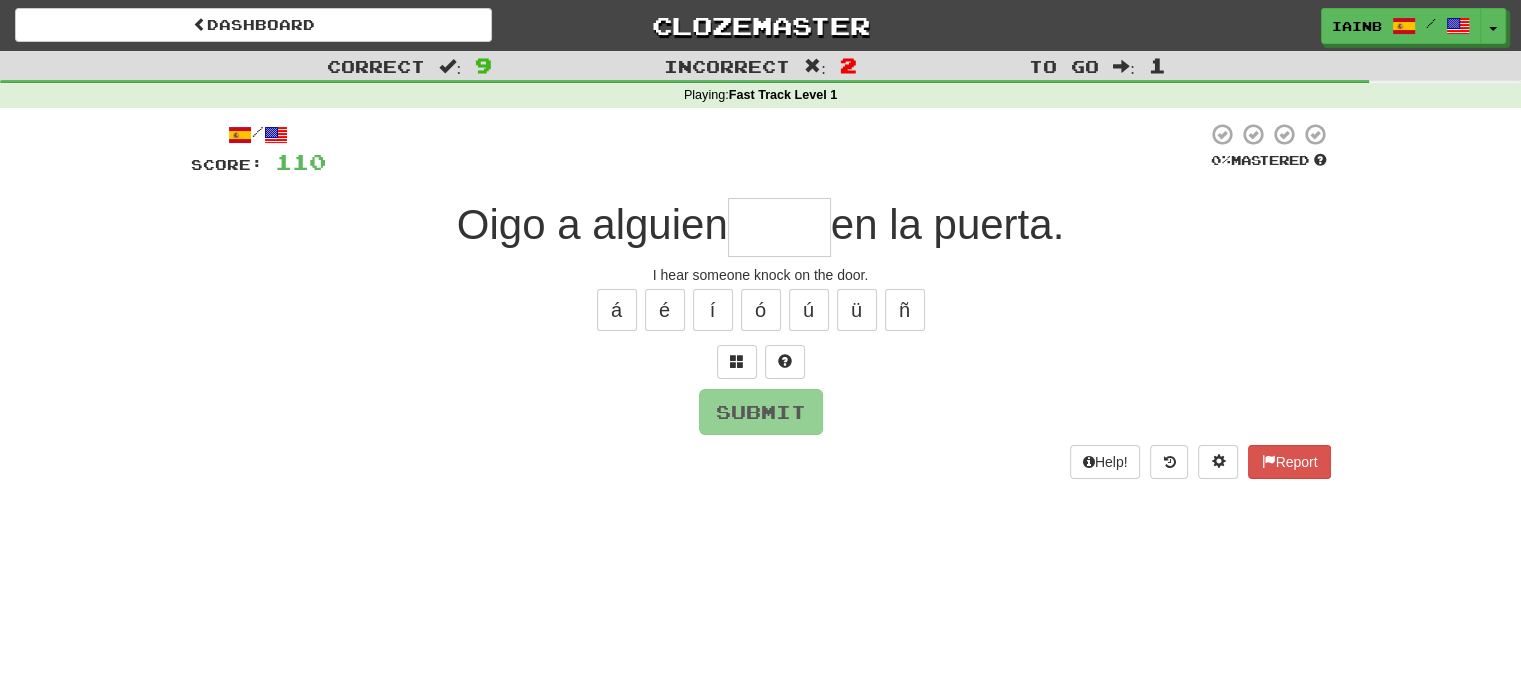 type on "*" 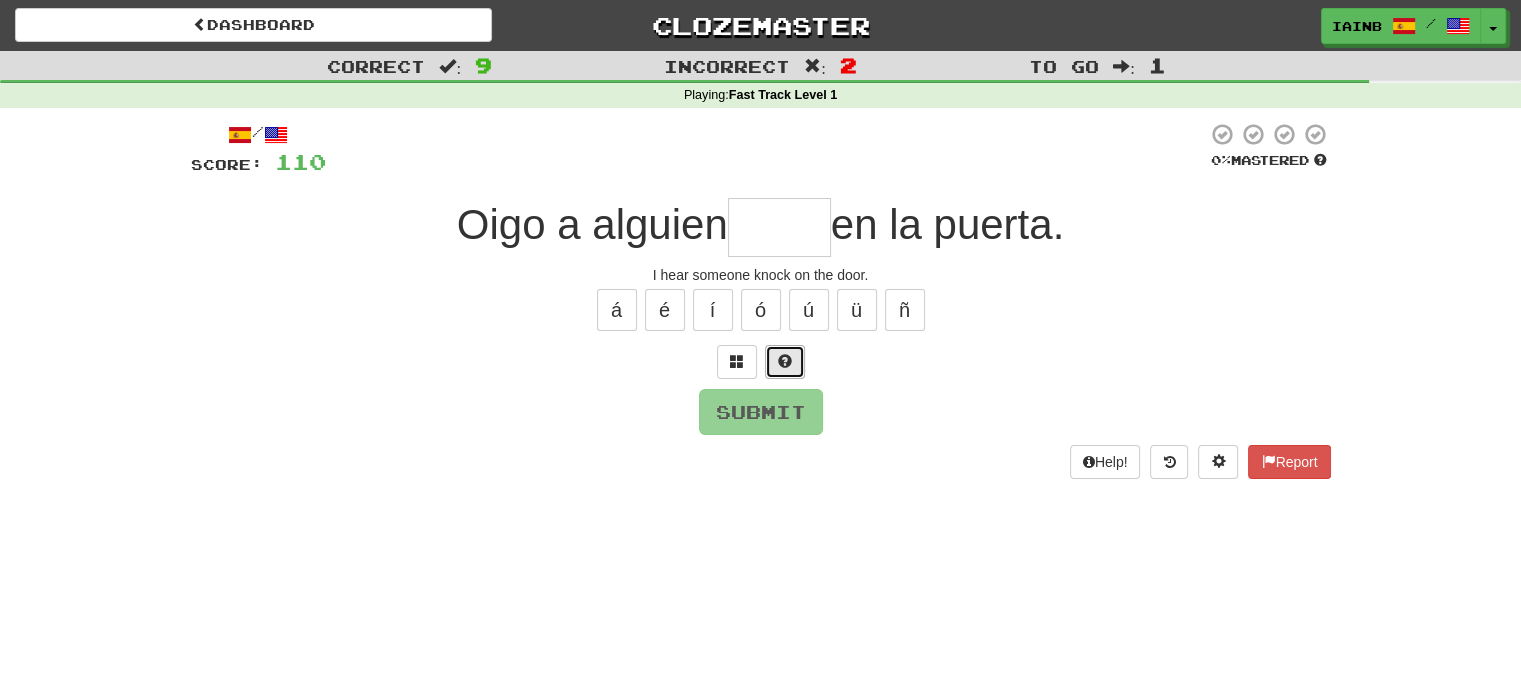 click at bounding box center [785, 362] 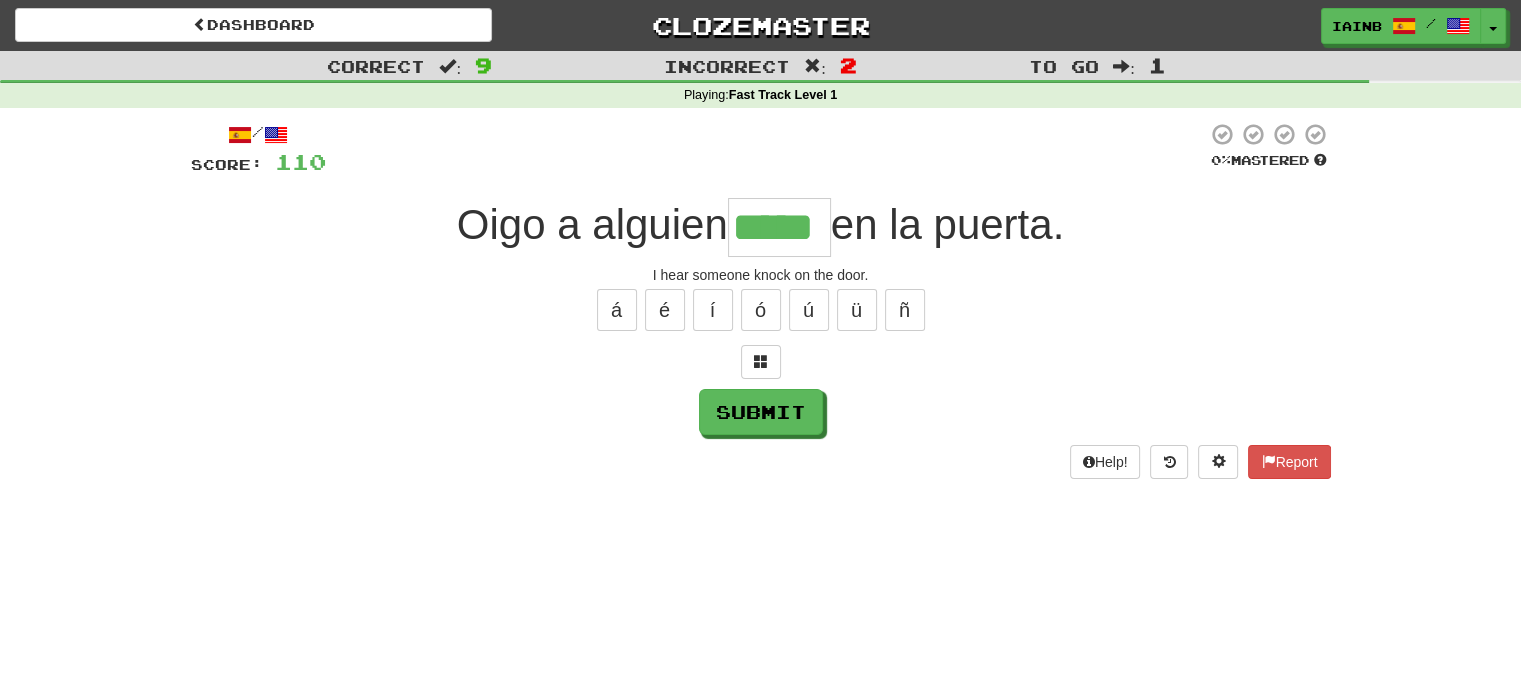 type on "*****" 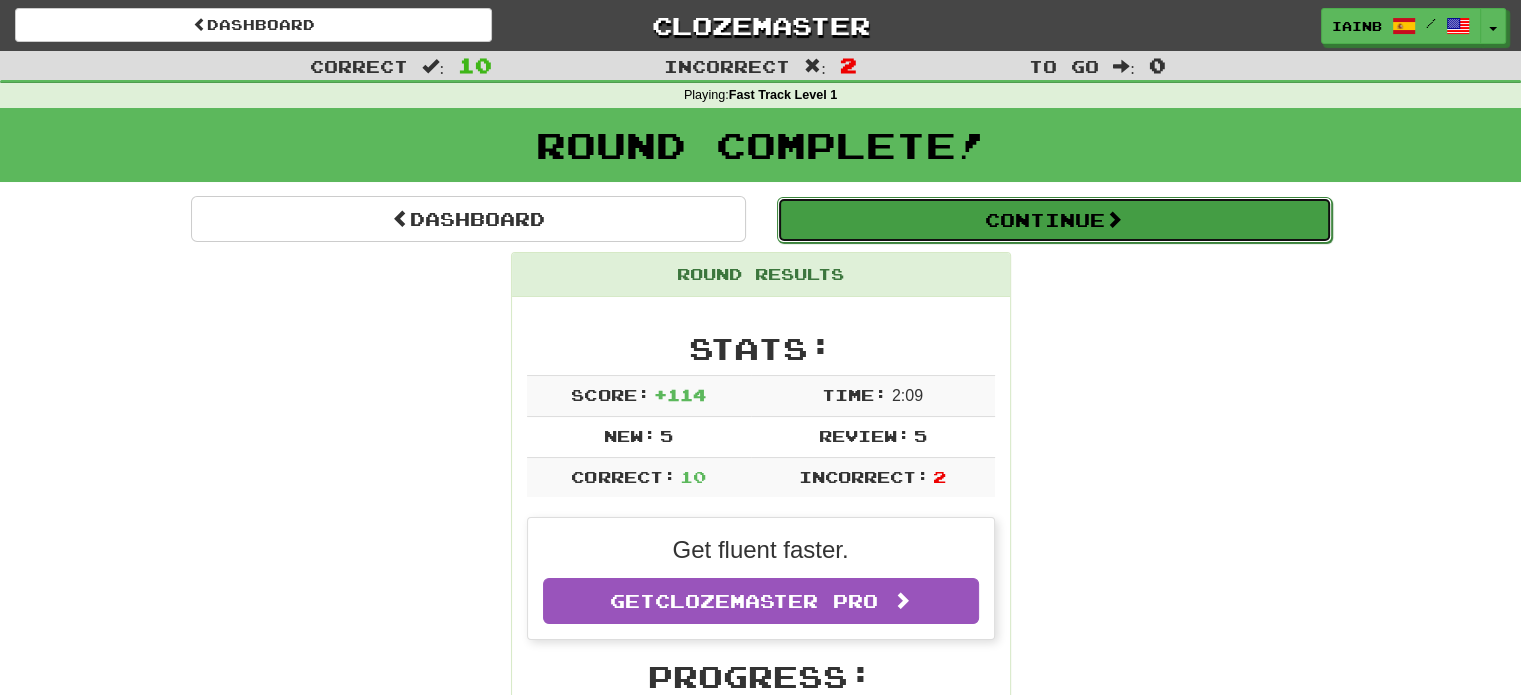 click on "Continue" at bounding box center (1054, 220) 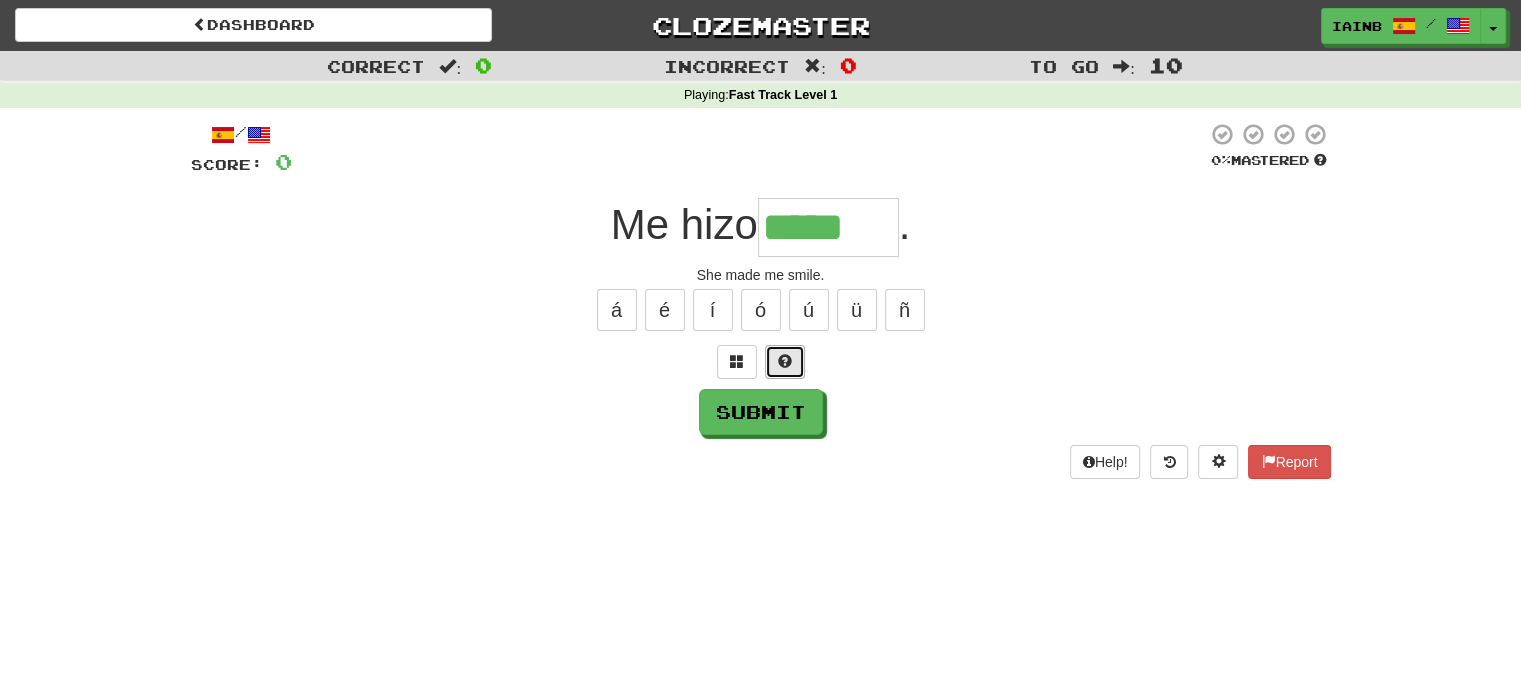 click at bounding box center (785, 362) 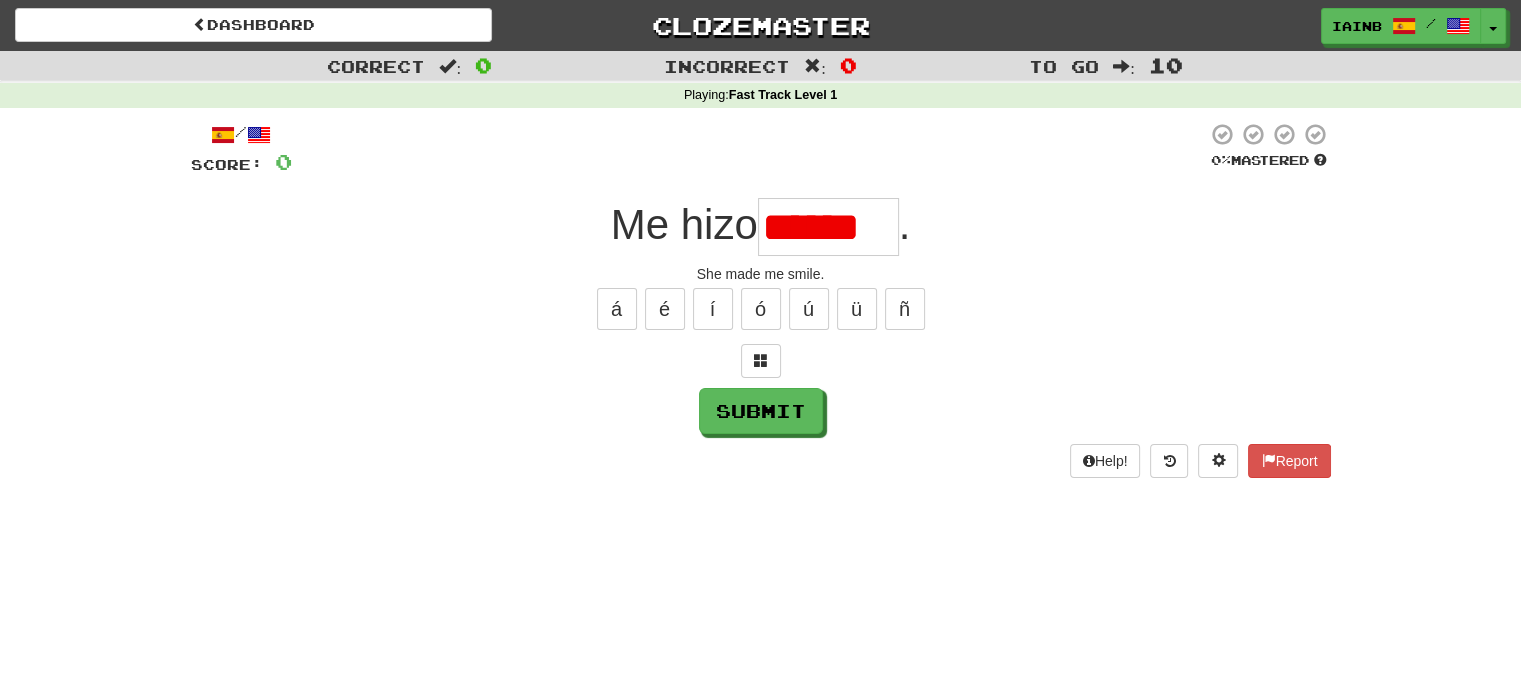 scroll, scrollTop: 0, scrollLeft: 0, axis: both 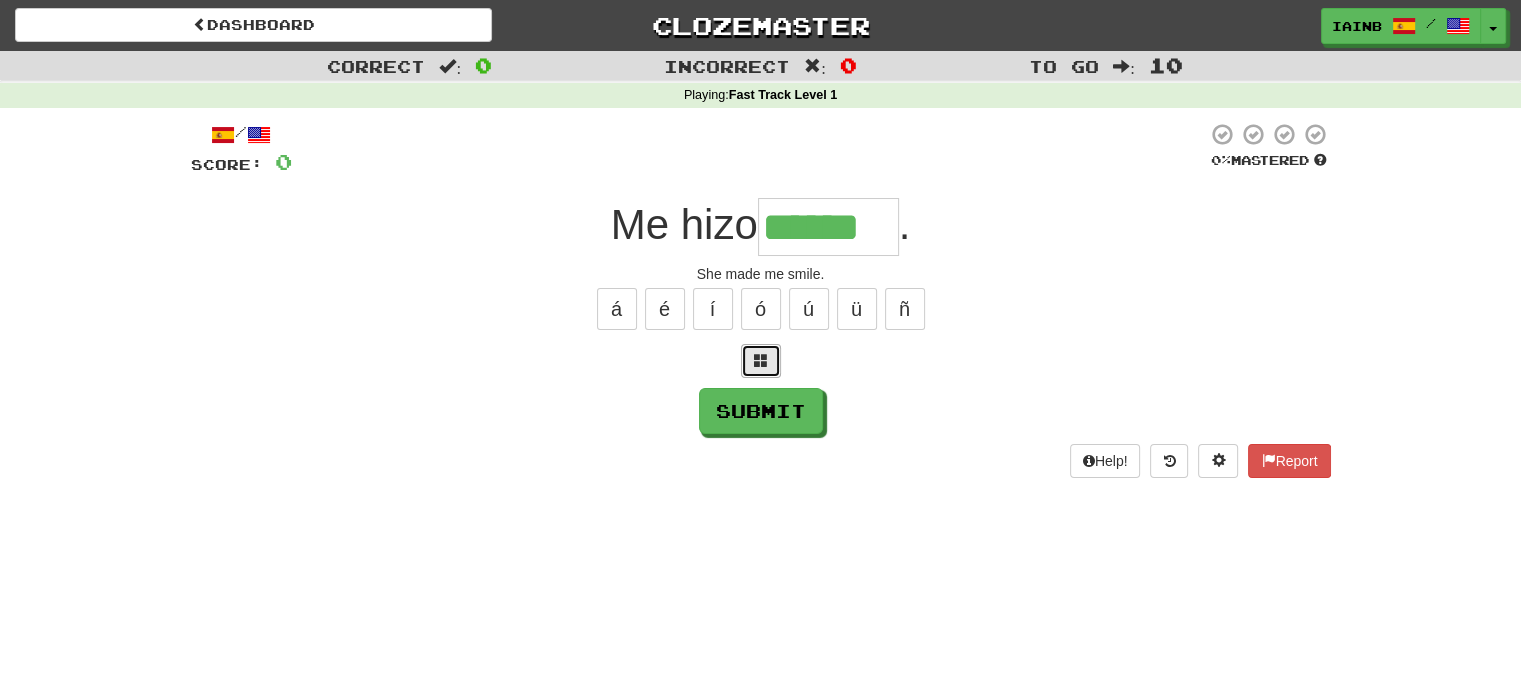 click at bounding box center (761, 361) 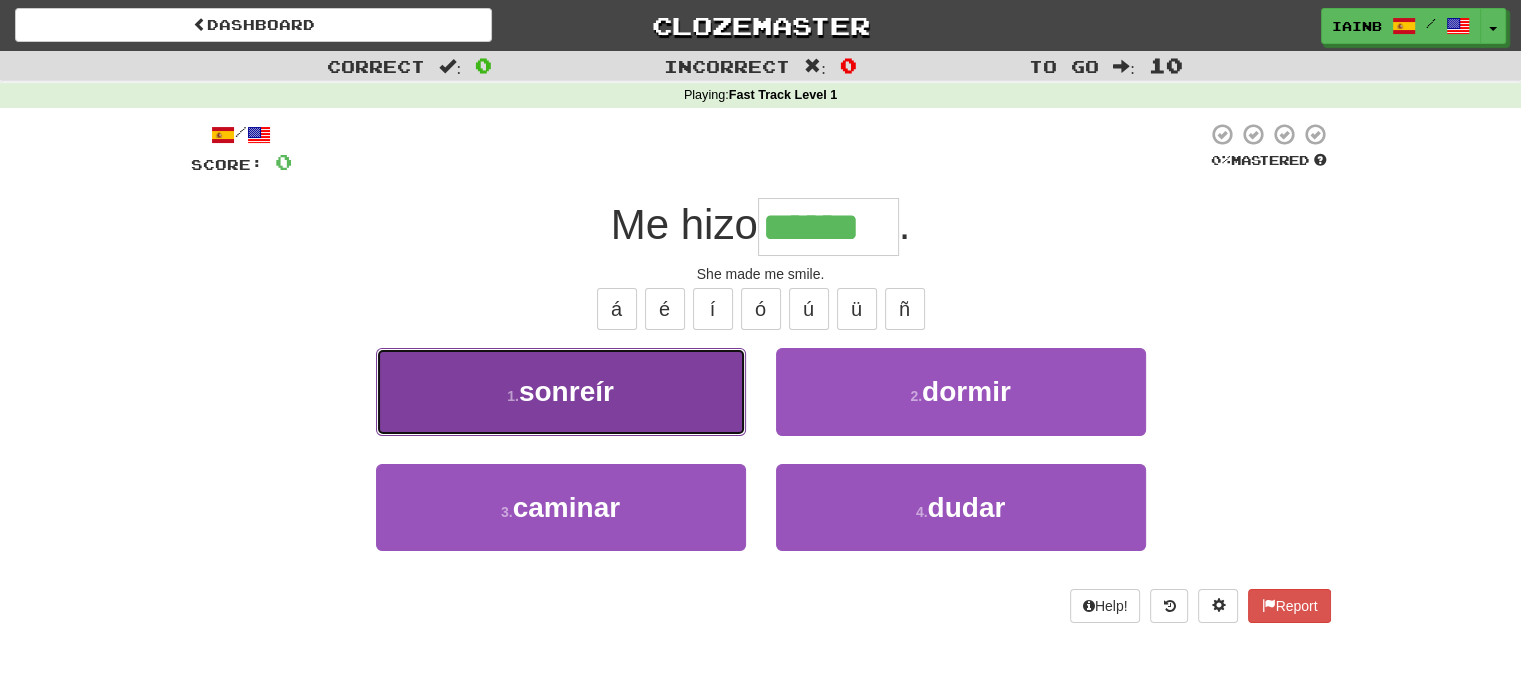 click on "1 .  sonreír" at bounding box center (561, 391) 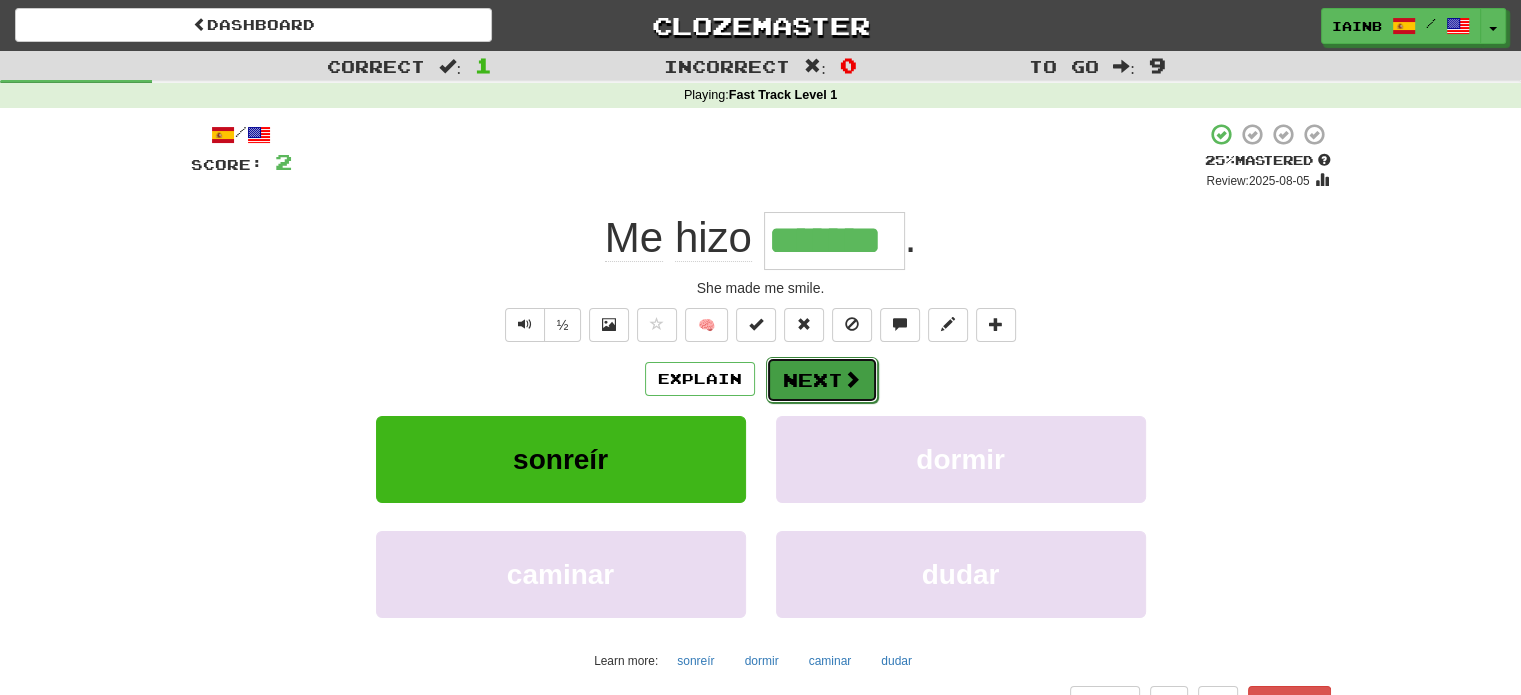 click on "Next" at bounding box center [822, 380] 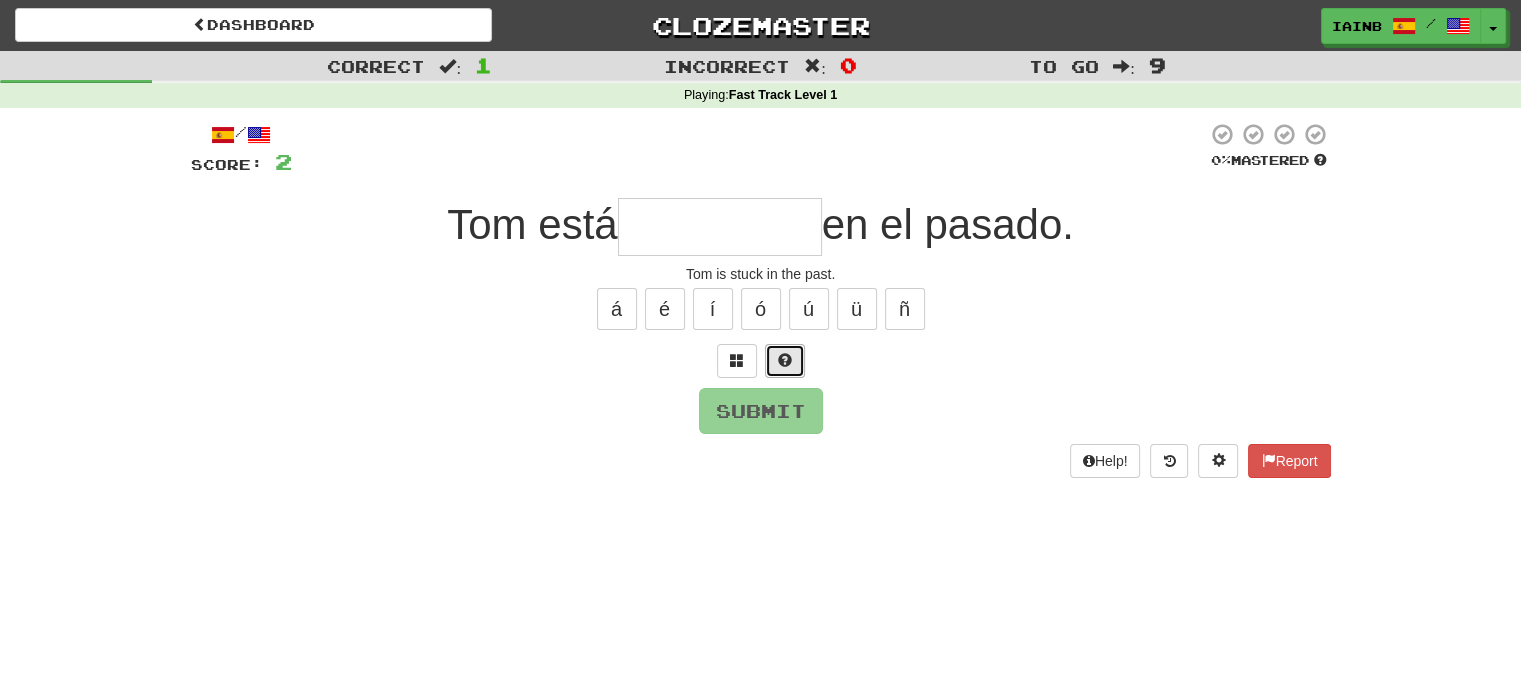 click at bounding box center (785, 360) 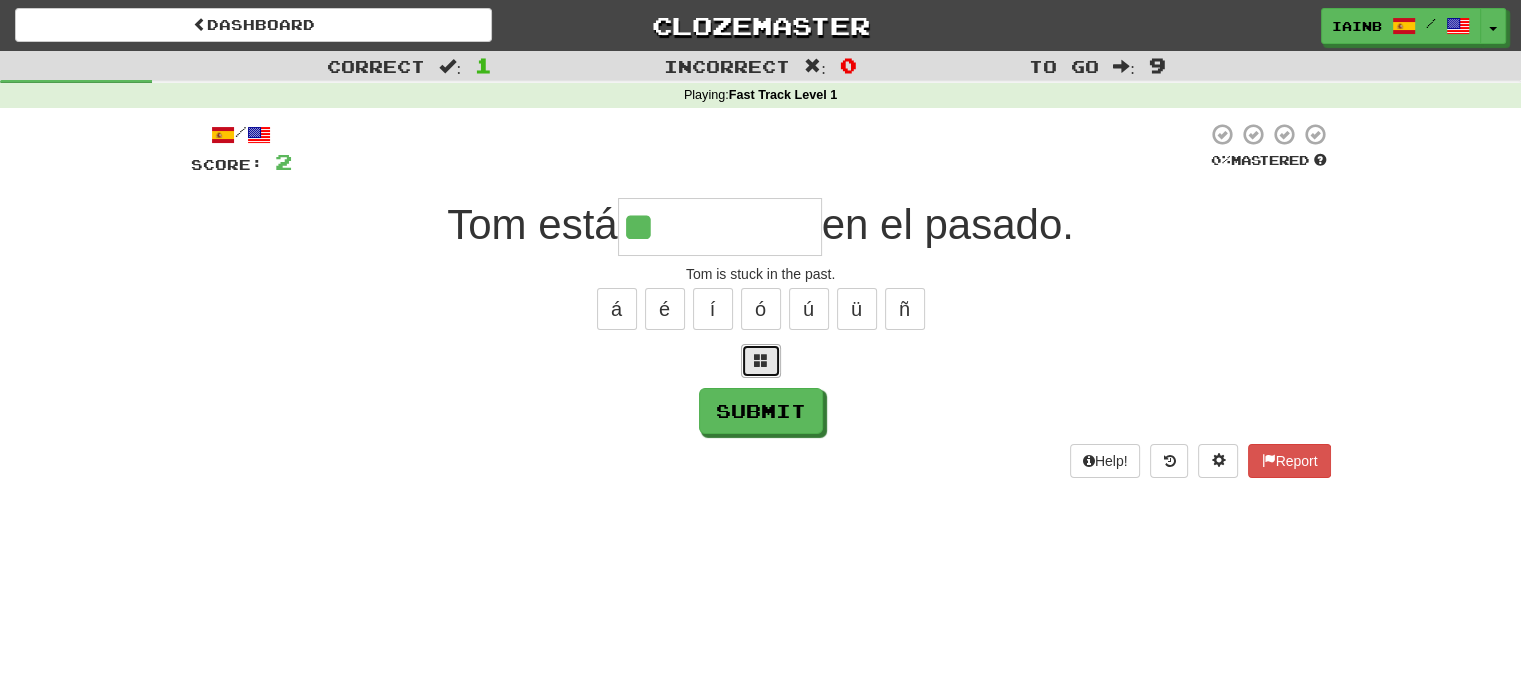 click at bounding box center (761, 360) 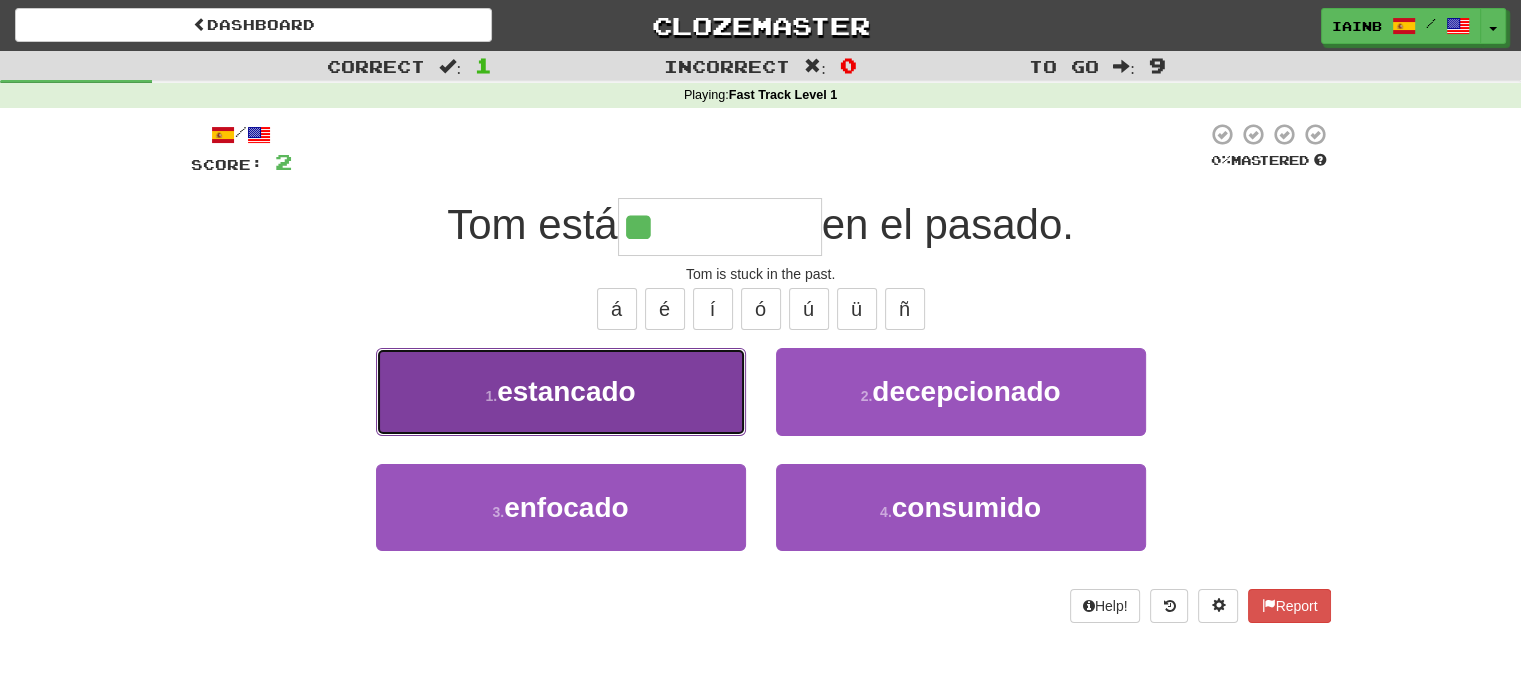 click on "estancado" at bounding box center [566, 391] 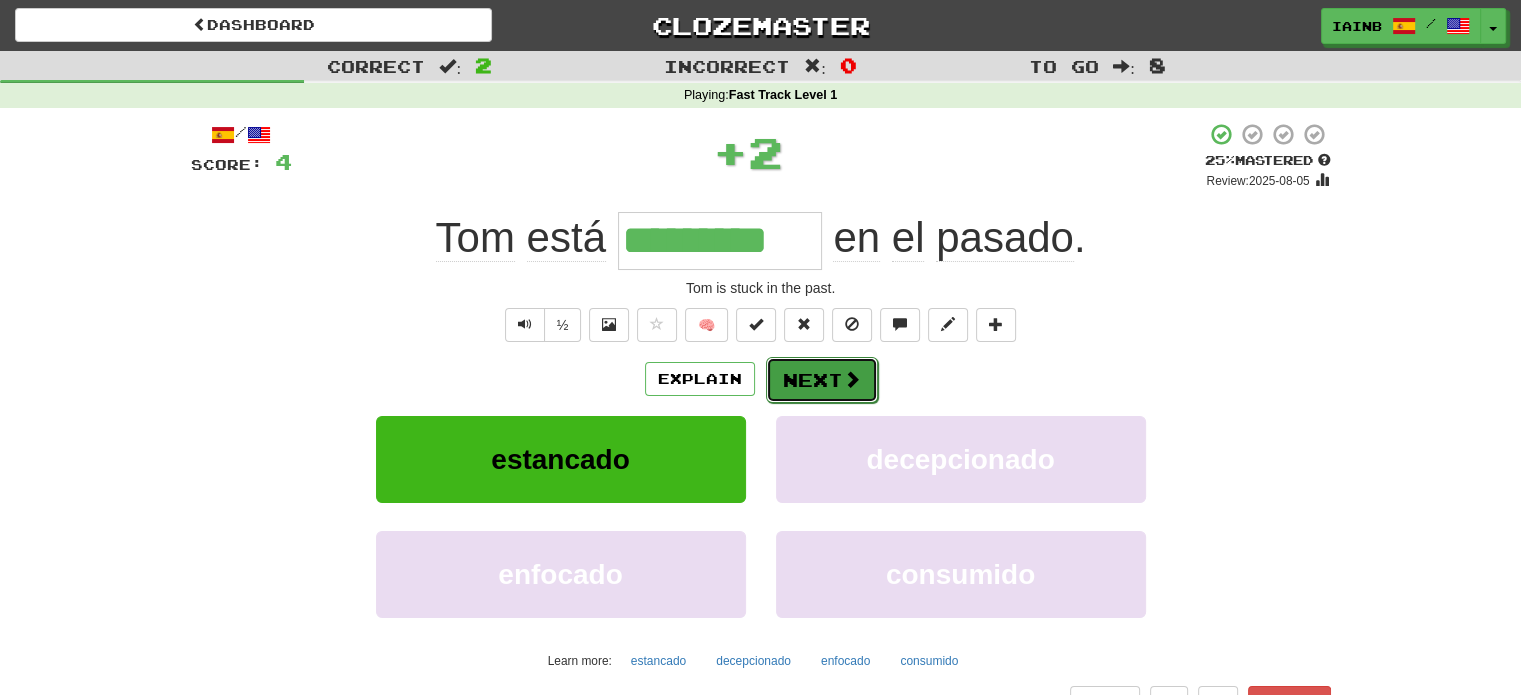 click on "Next" at bounding box center (822, 380) 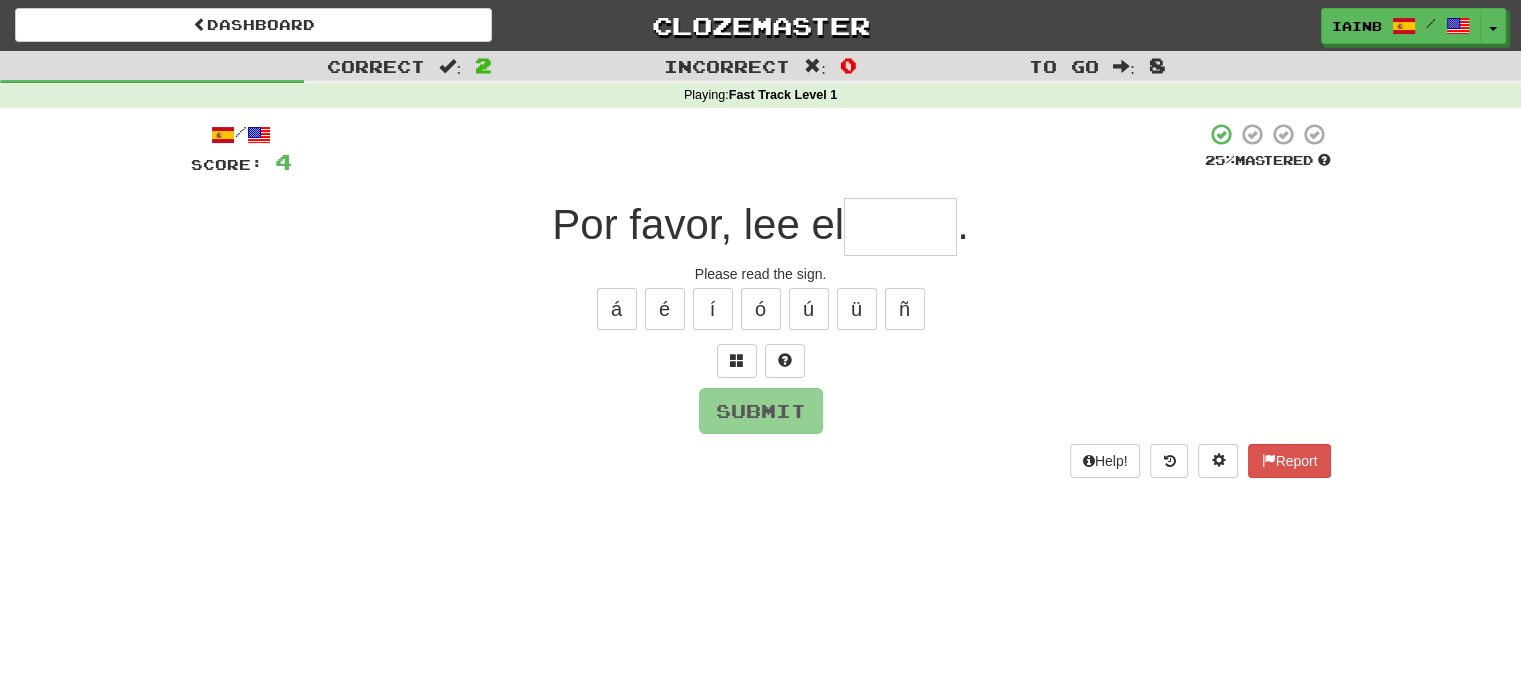 type on "*" 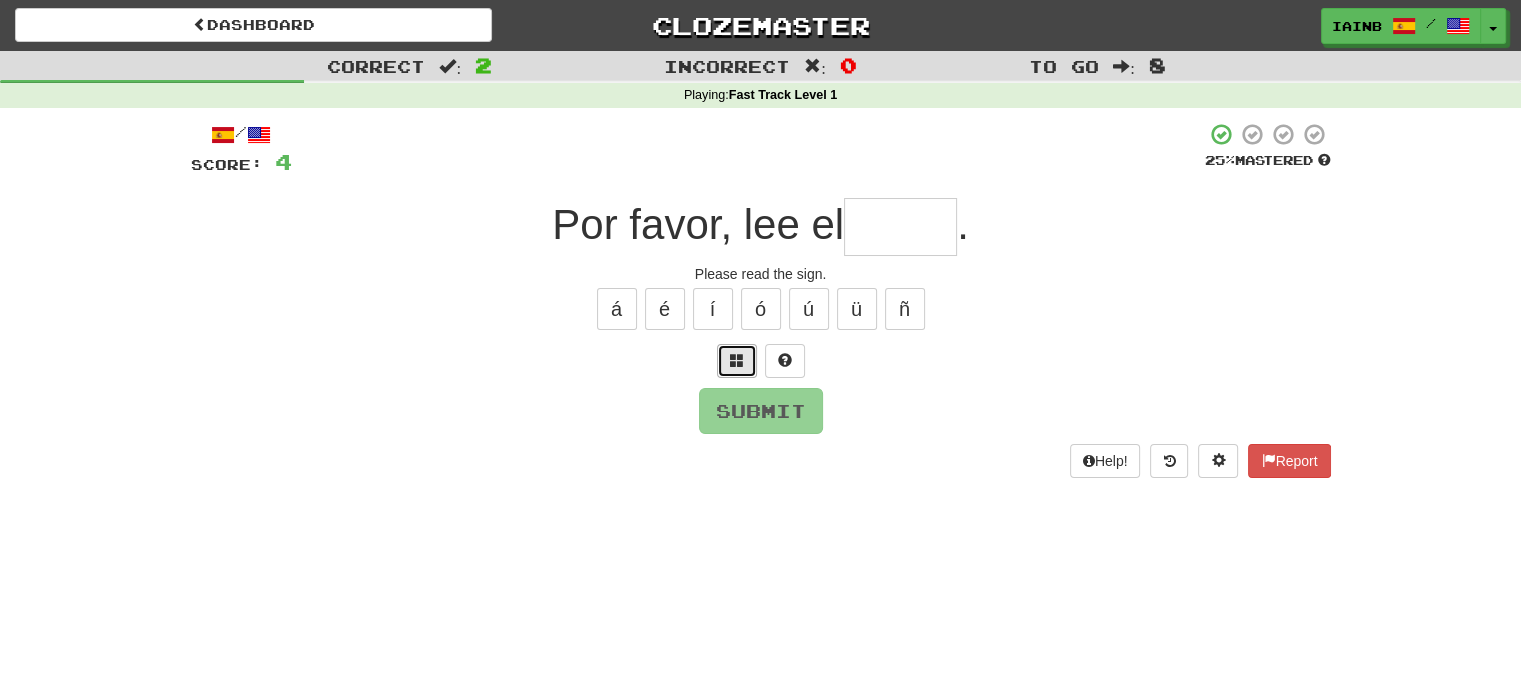 click at bounding box center [737, 360] 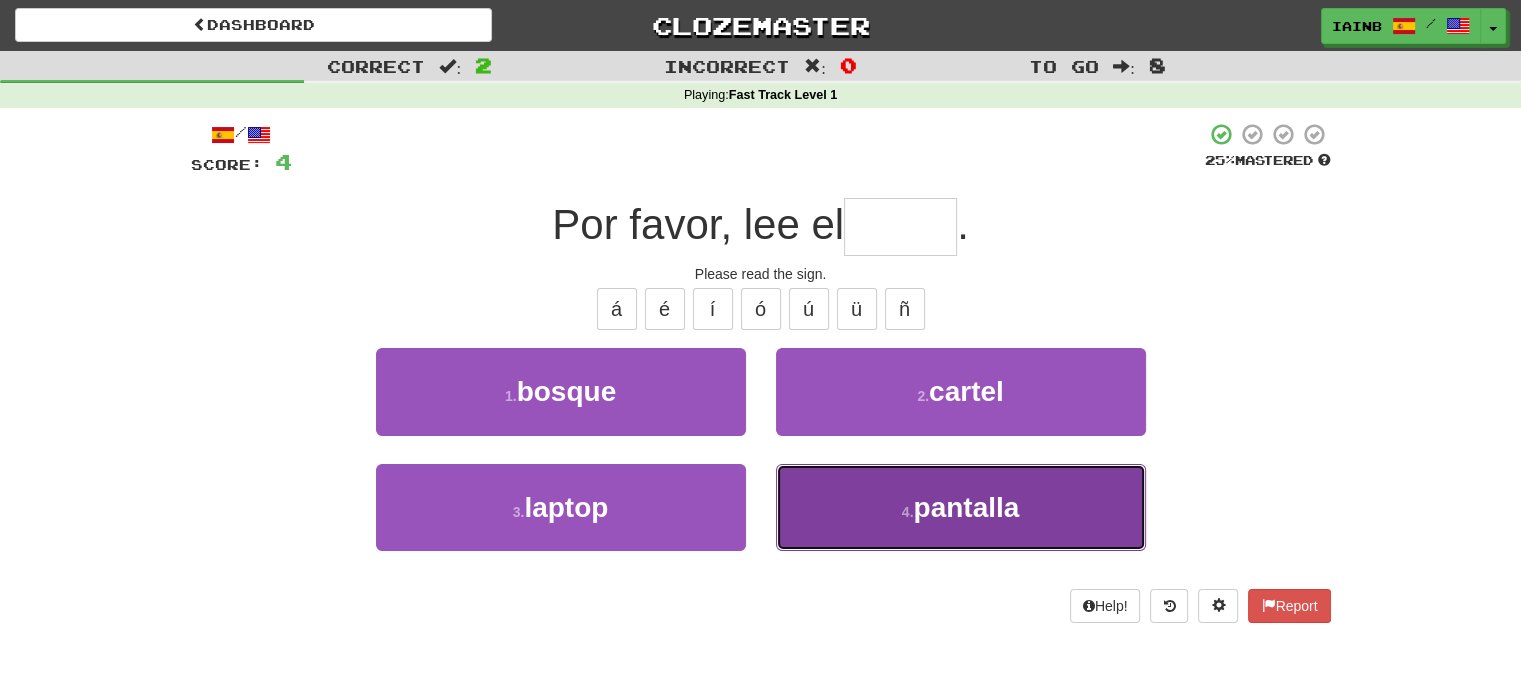 click on "4 .  pantalla" at bounding box center (961, 507) 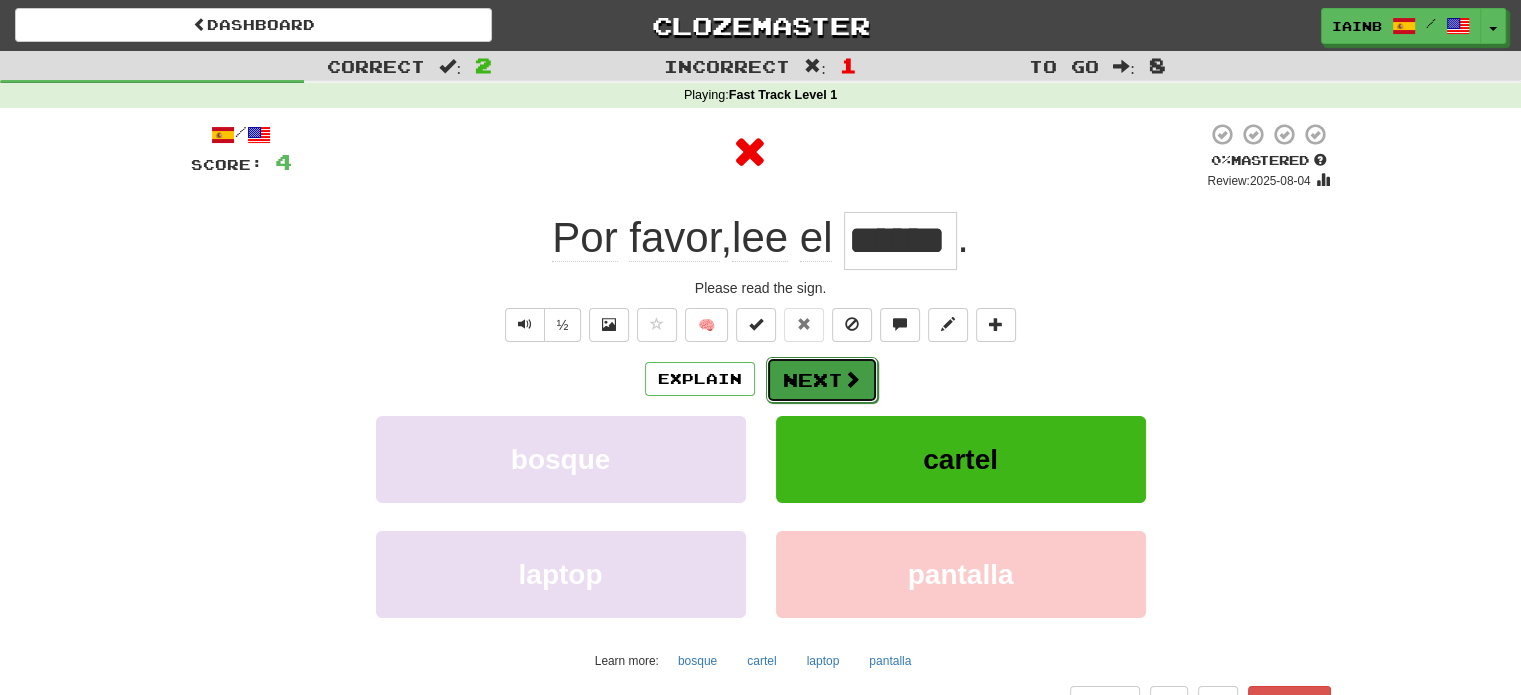 click on "Next" at bounding box center (822, 380) 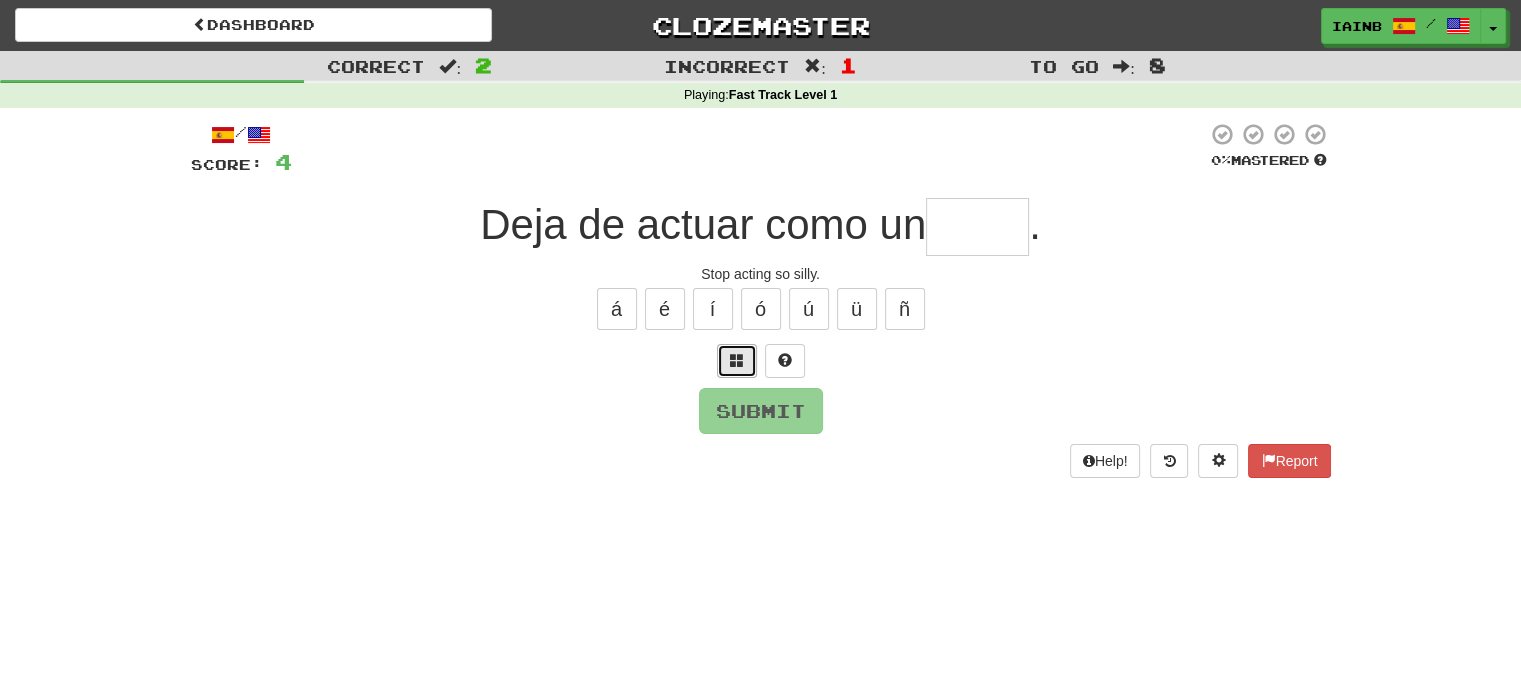 click at bounding box center (737, 360) 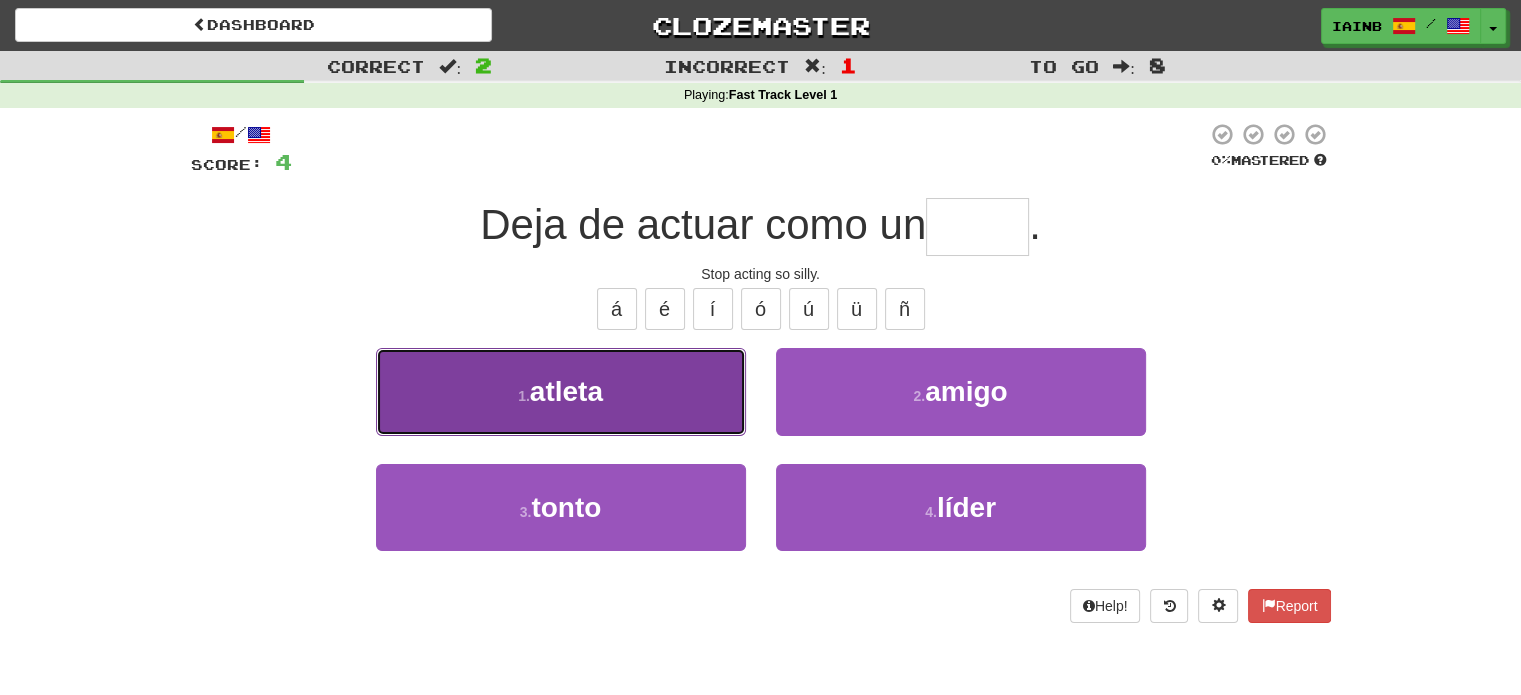 click on "1 .  atleta" at bounding box center [561, 391] 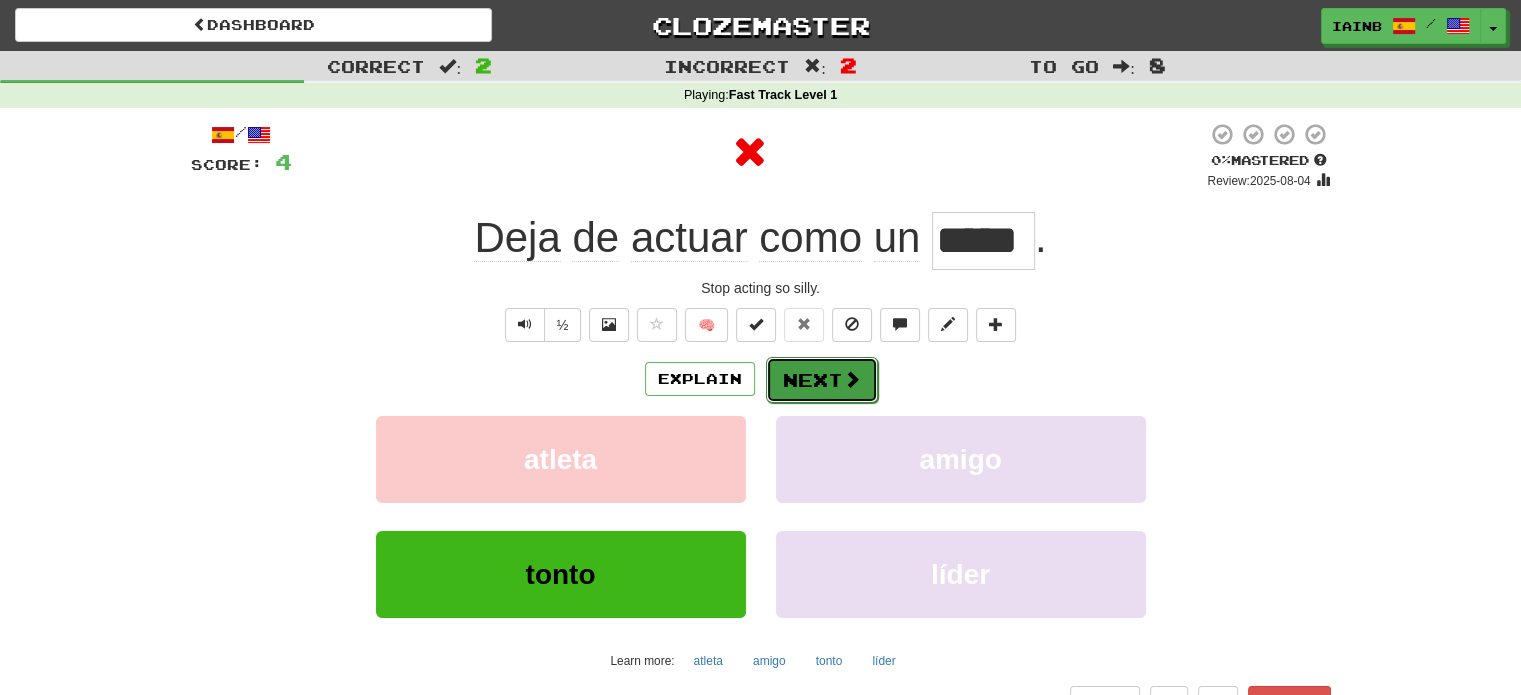 click on "Next" at bounding box center [822, 380] 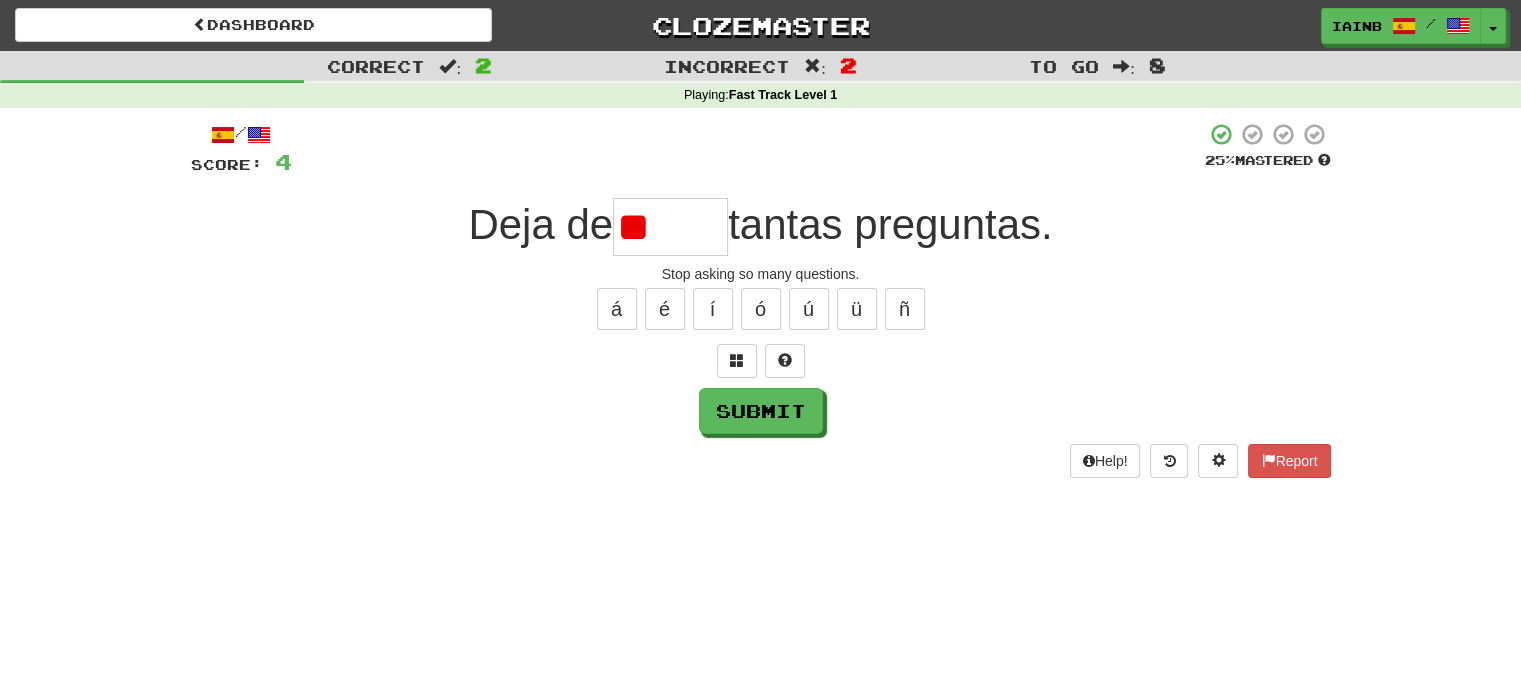 type on "*" 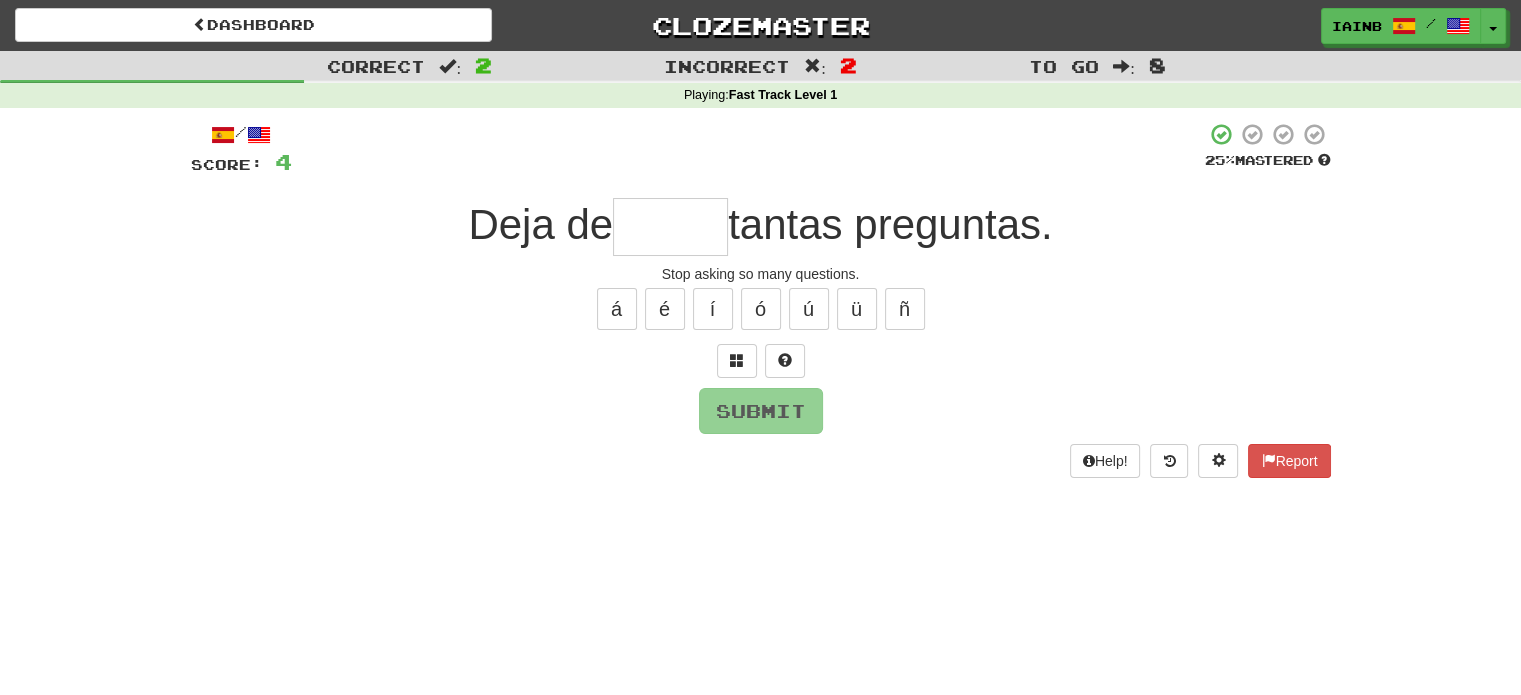 type on "*" 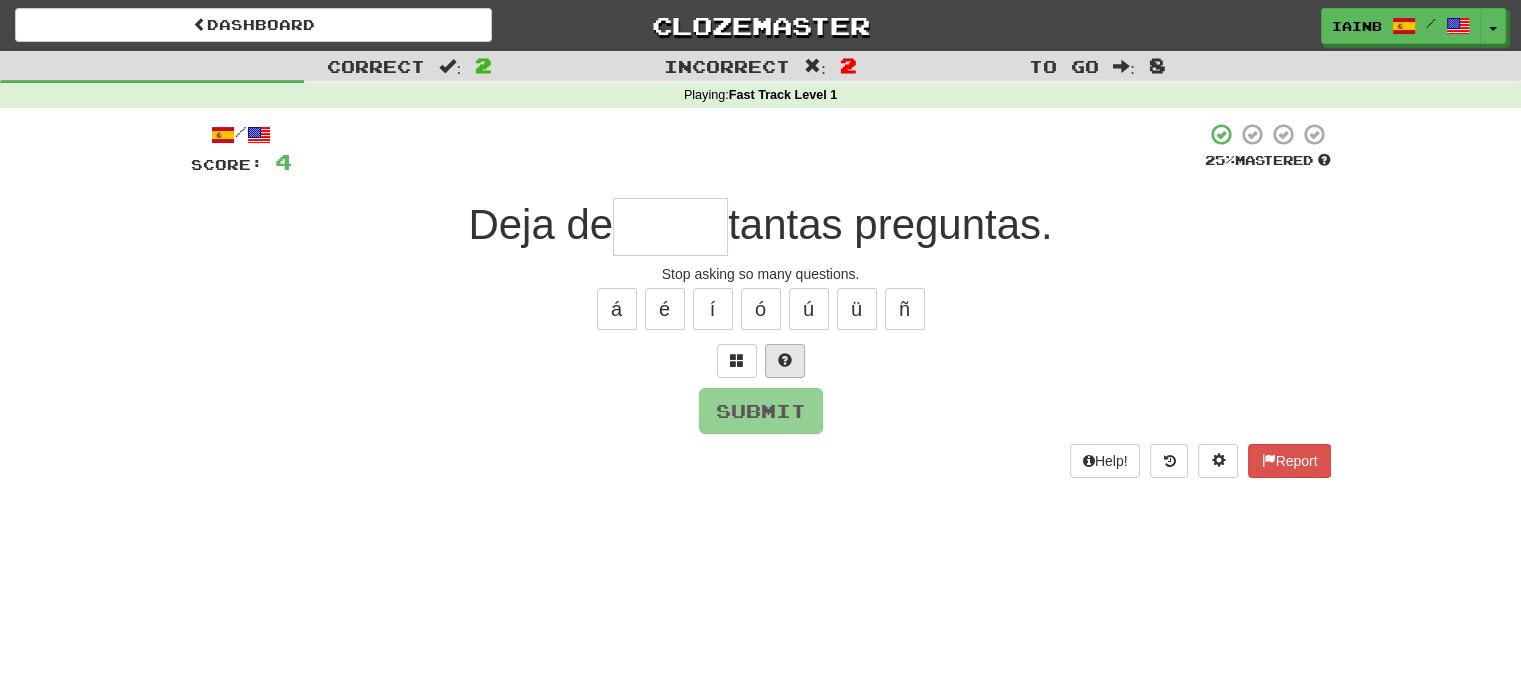 type on "*" 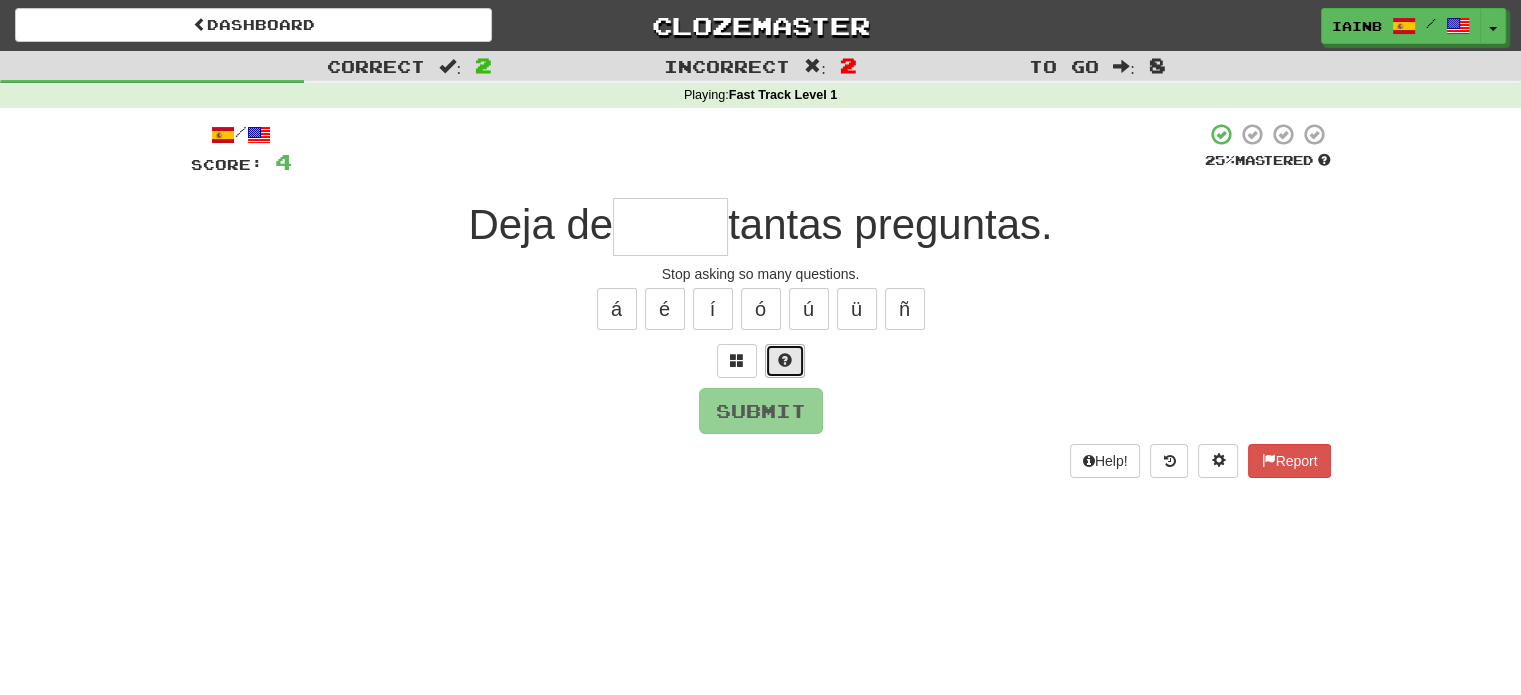 click at bounding box center [785, 361] 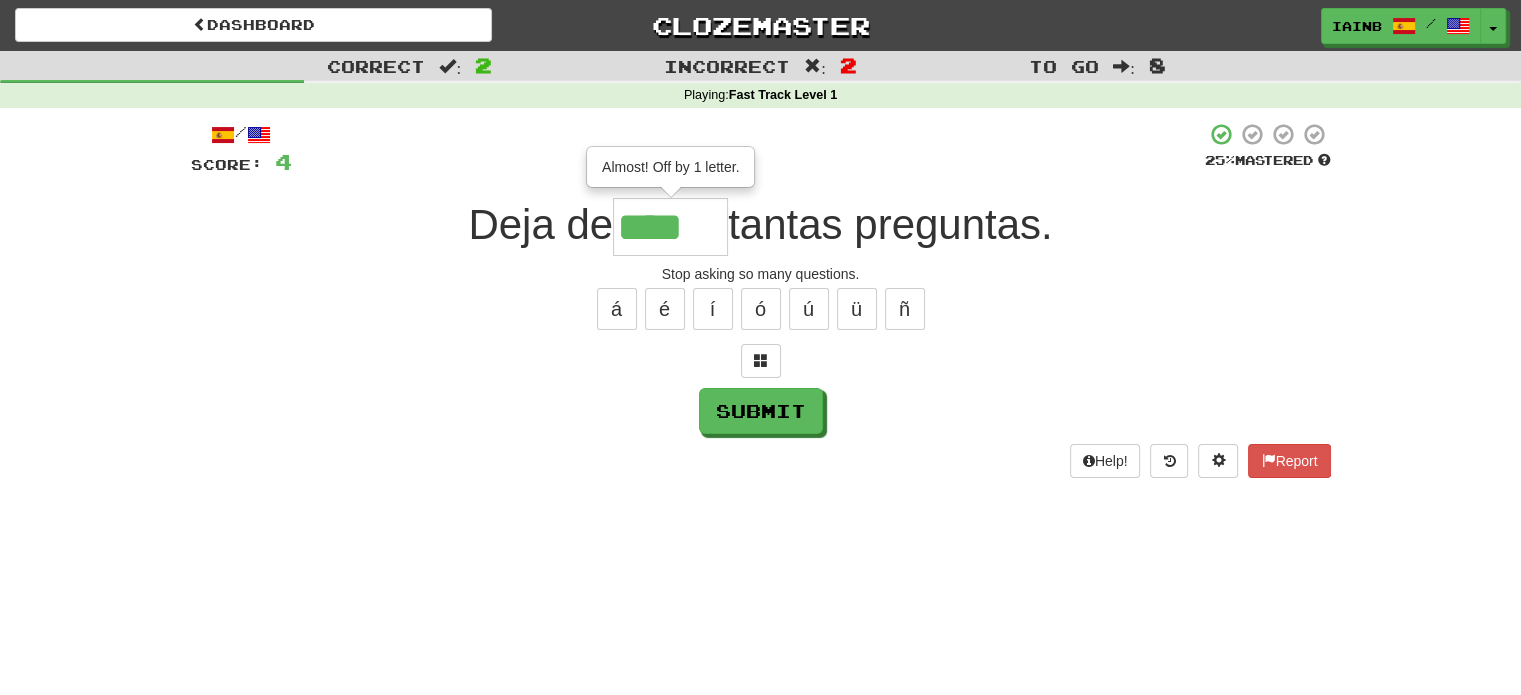 scroll, scrollTop: 0, scrollLeft: 0, axis: both 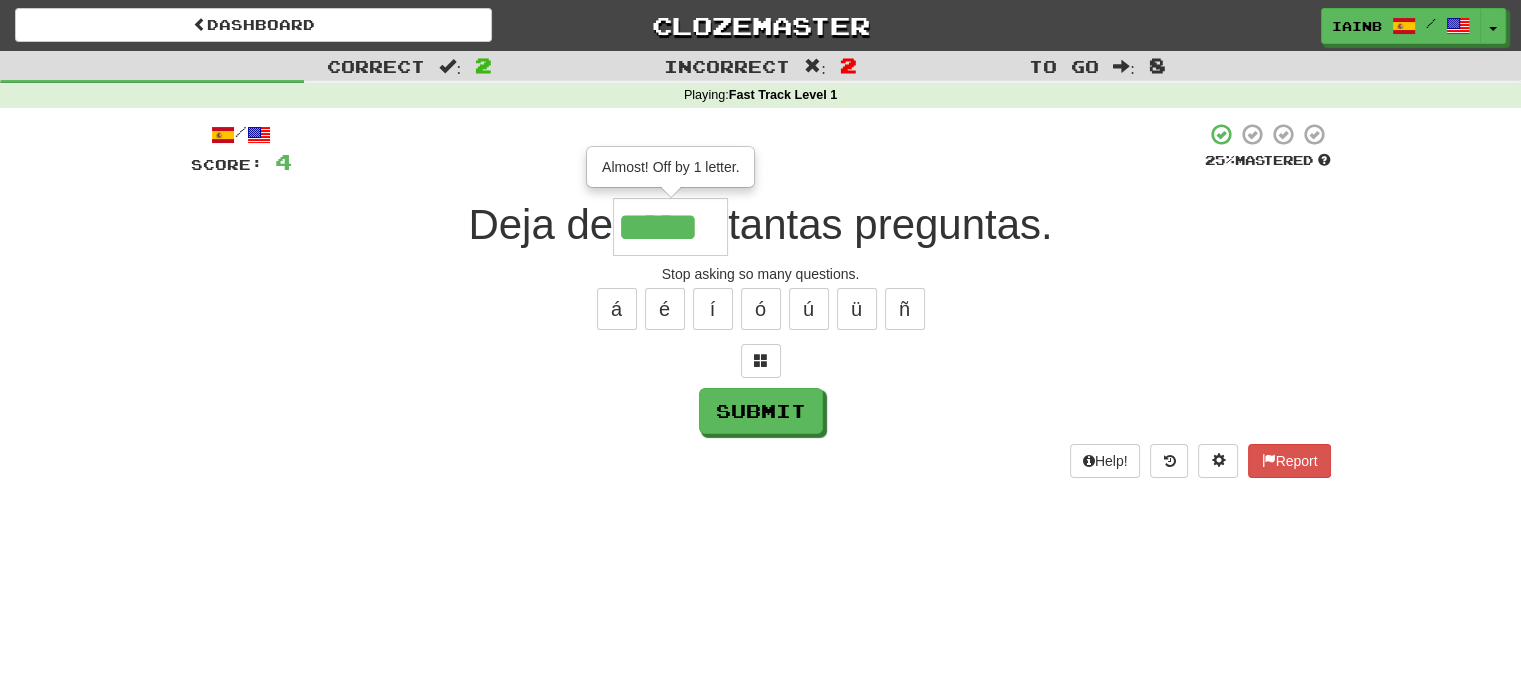 type on "*****" 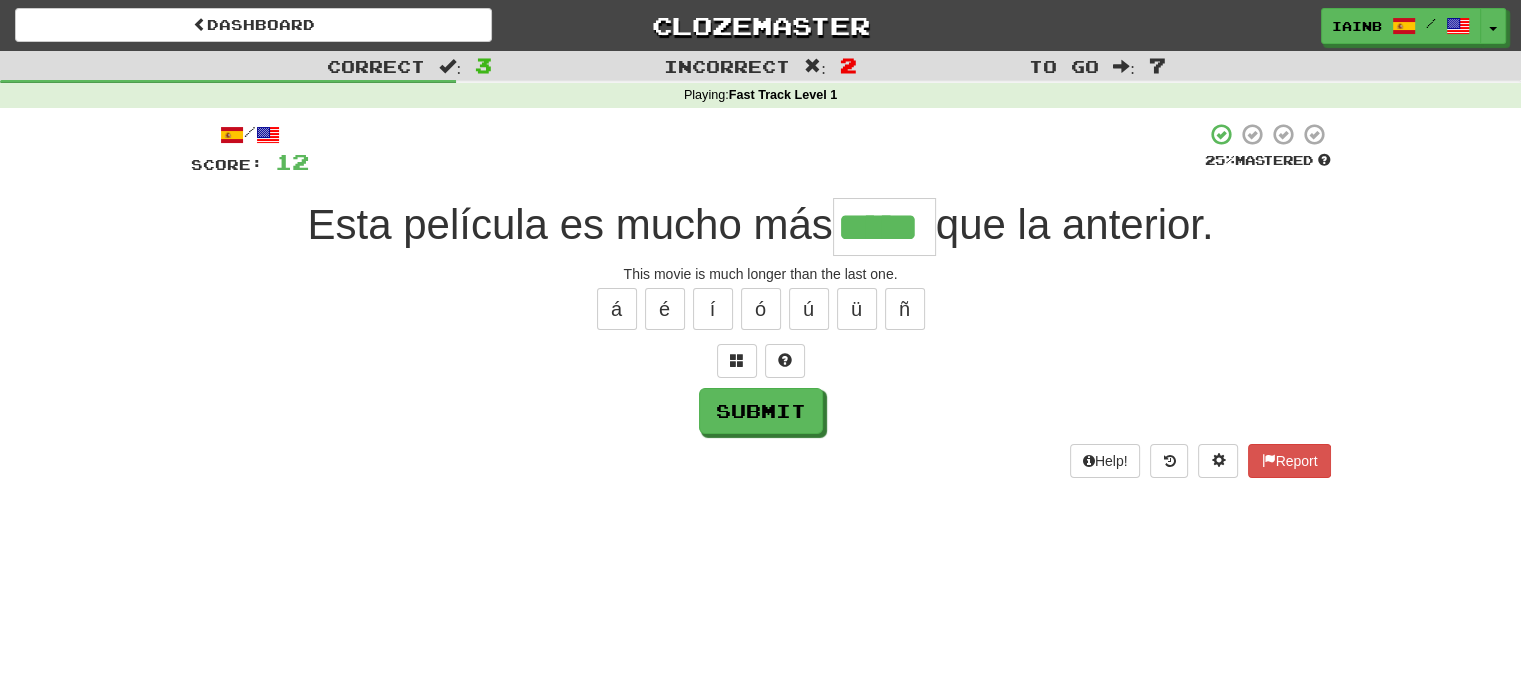 type on "*****" 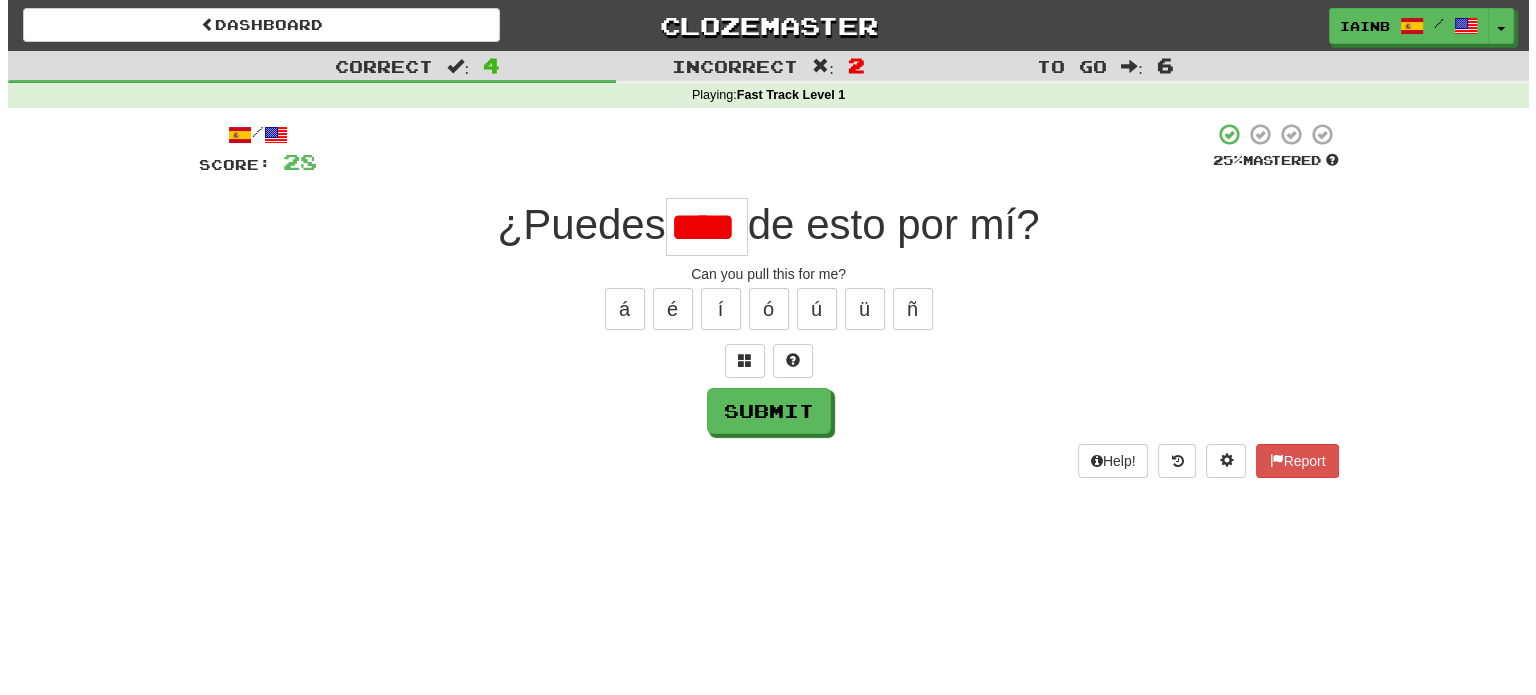 scroll, scrollTop: 0, scrollLeft: 0, axis: both 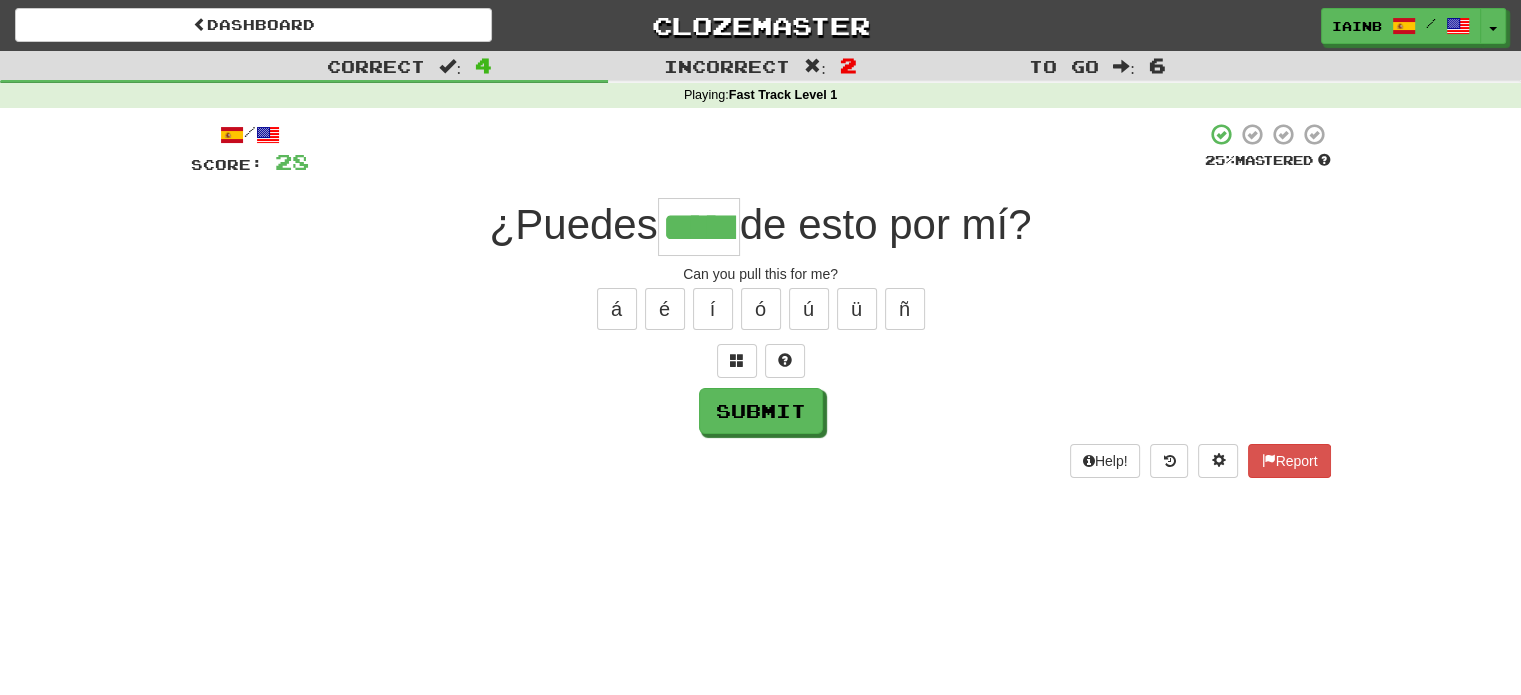 type on "*****" 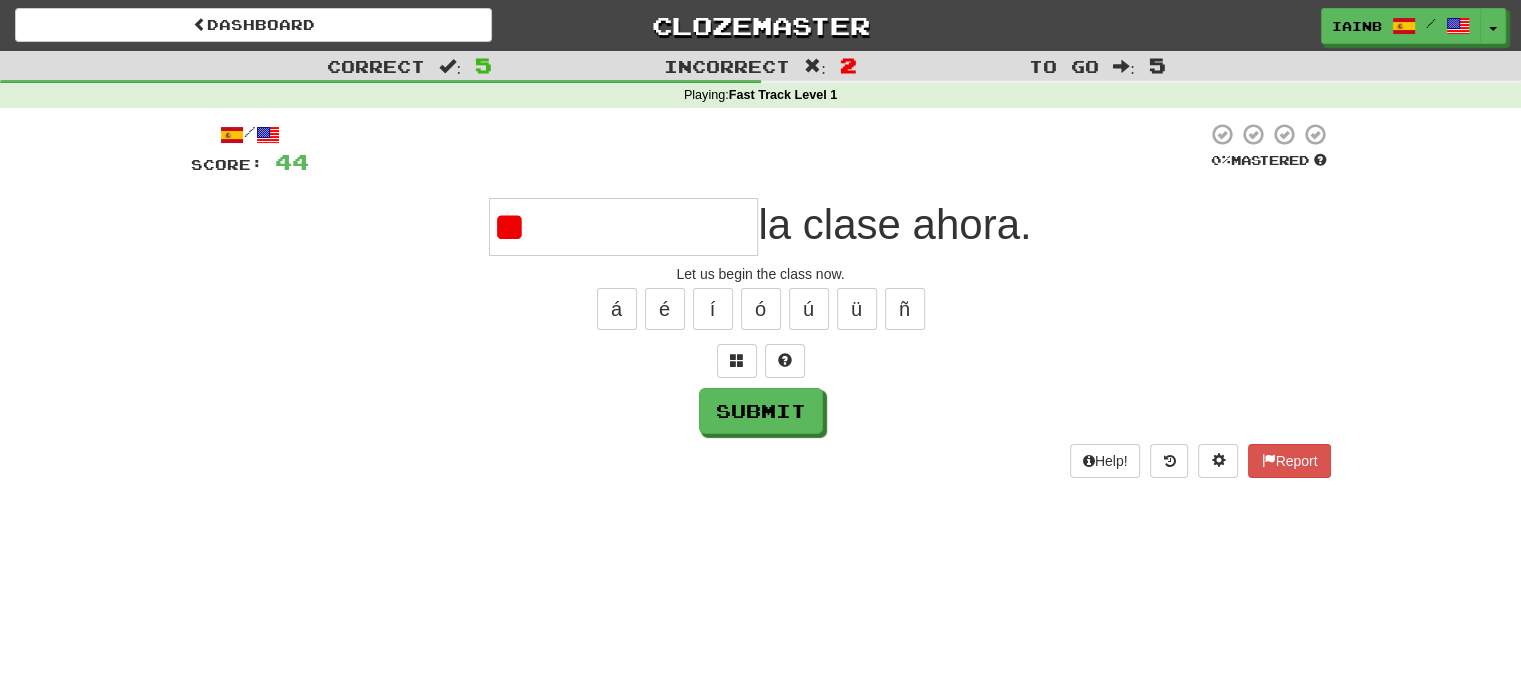 type on "*" 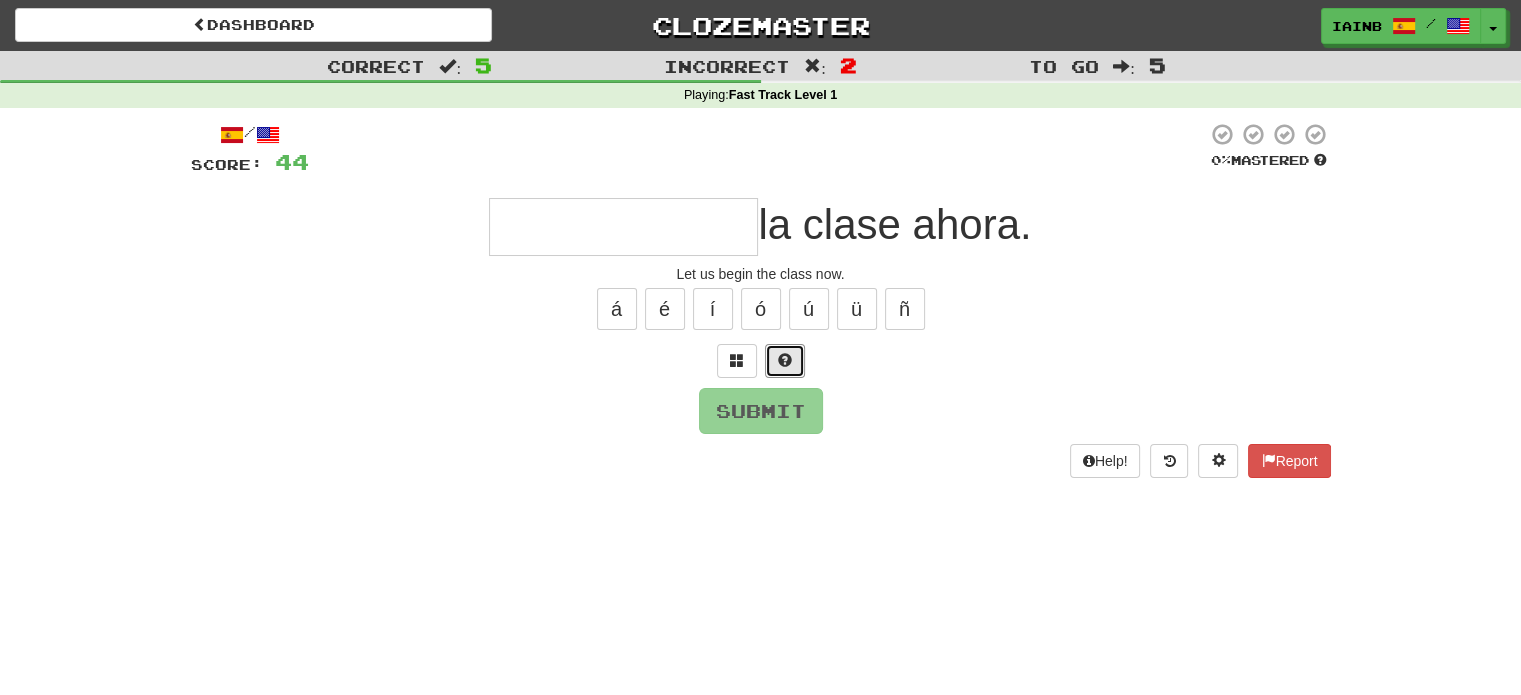 click at bounding box center (785, 361) 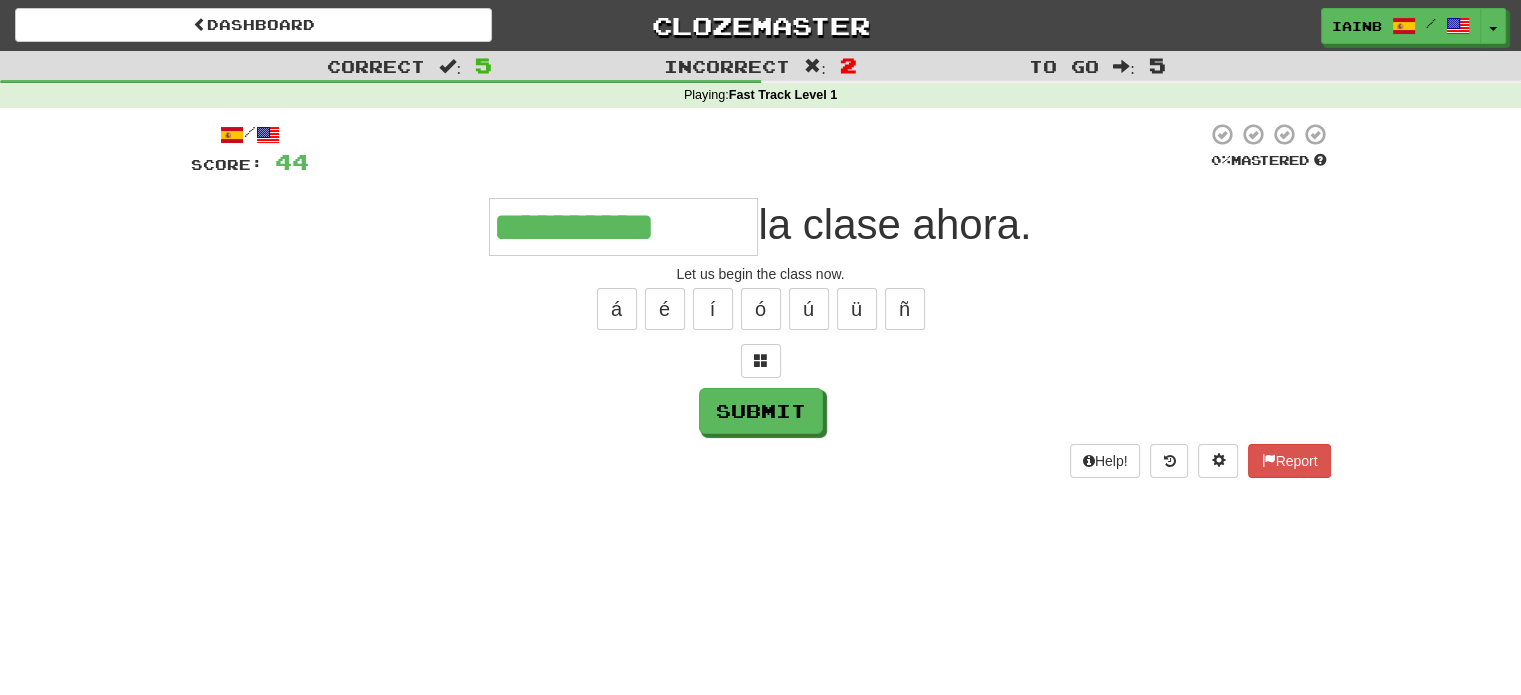 type on "**********" 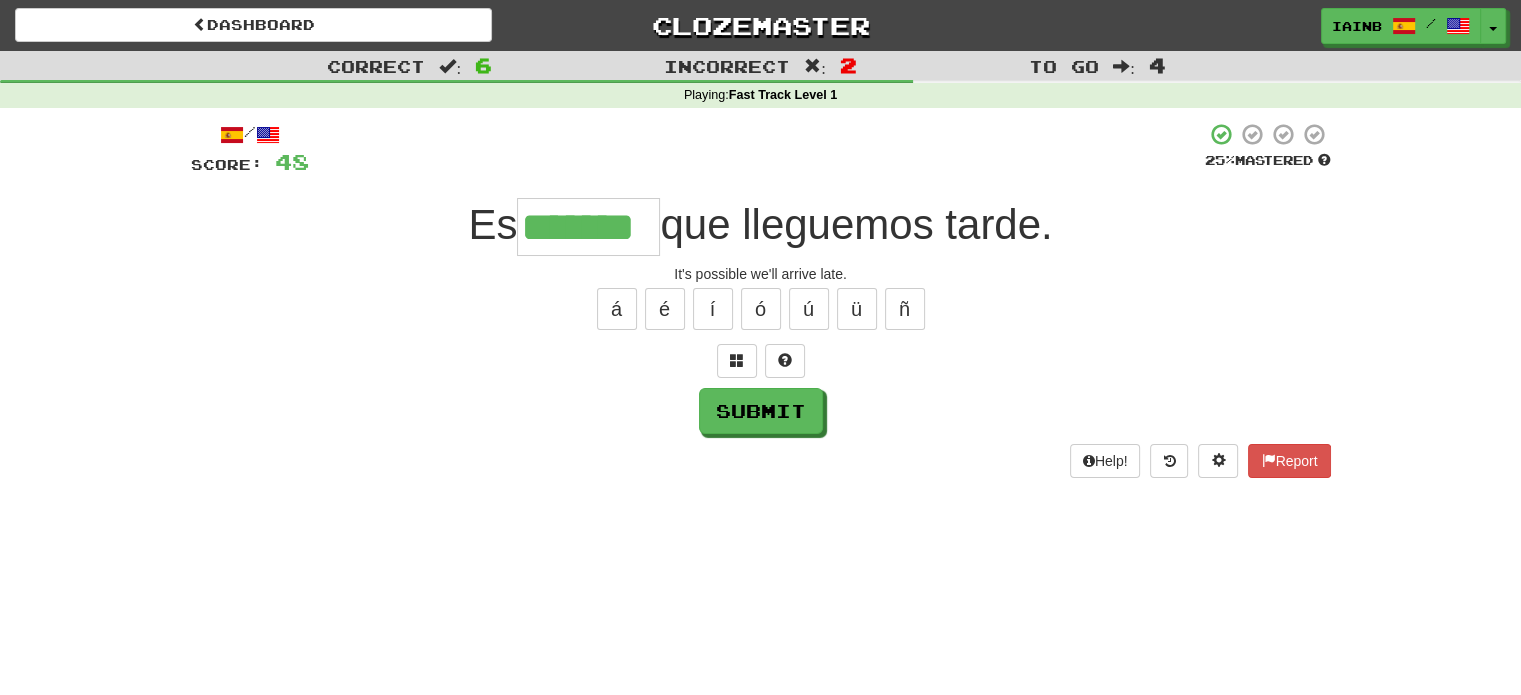 type on "*******" 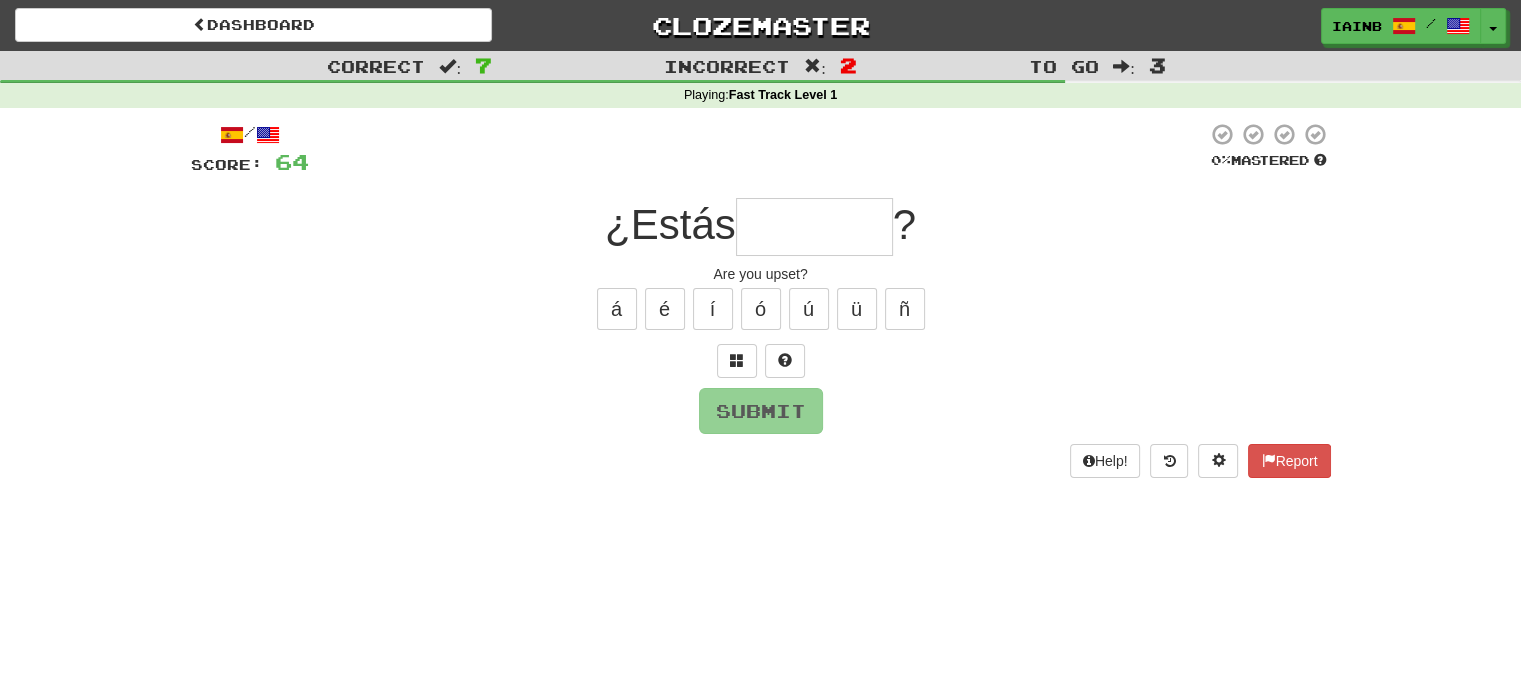 click at bounding box center [761, 361] 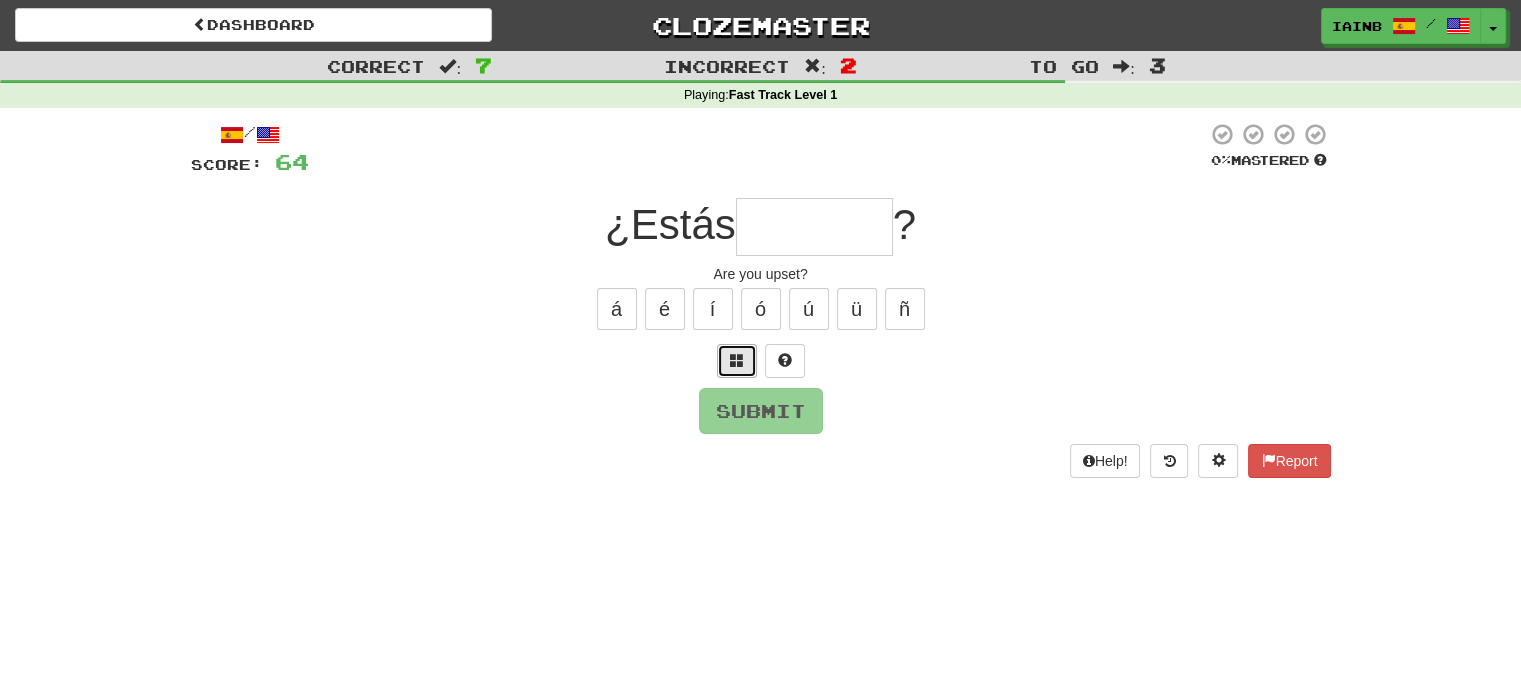 click at bounding box center (737, 361) 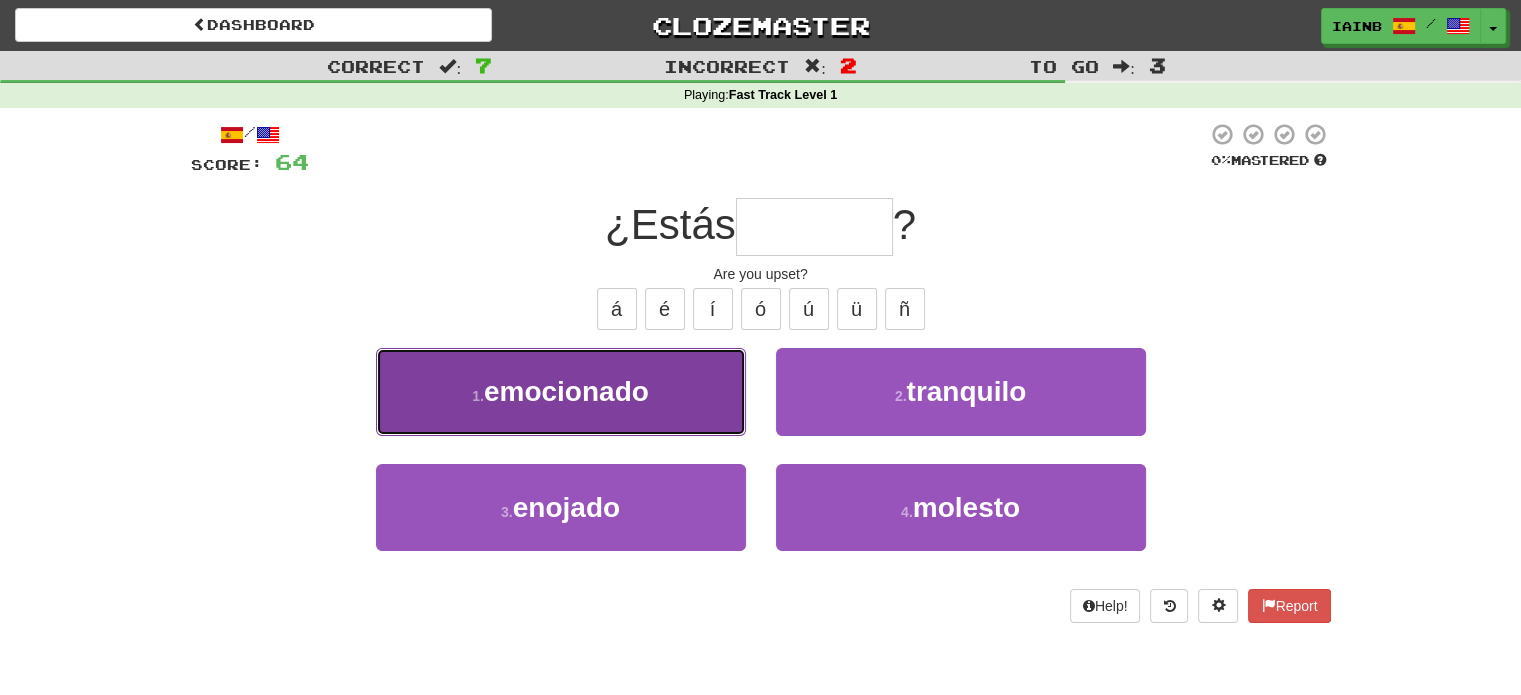 click on "1 .  emocionado" at bounding box center (561, 391) 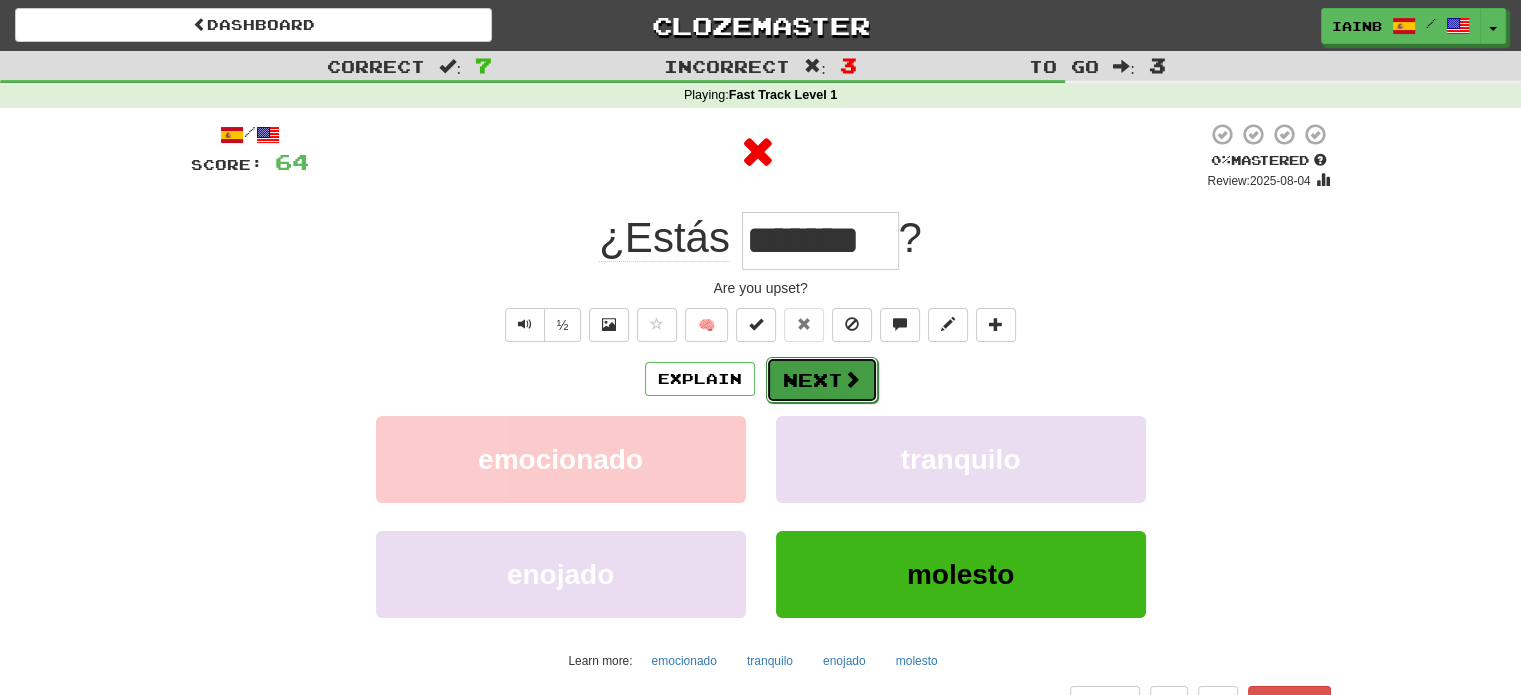 click on "Next" at bounding box center [822, 380] 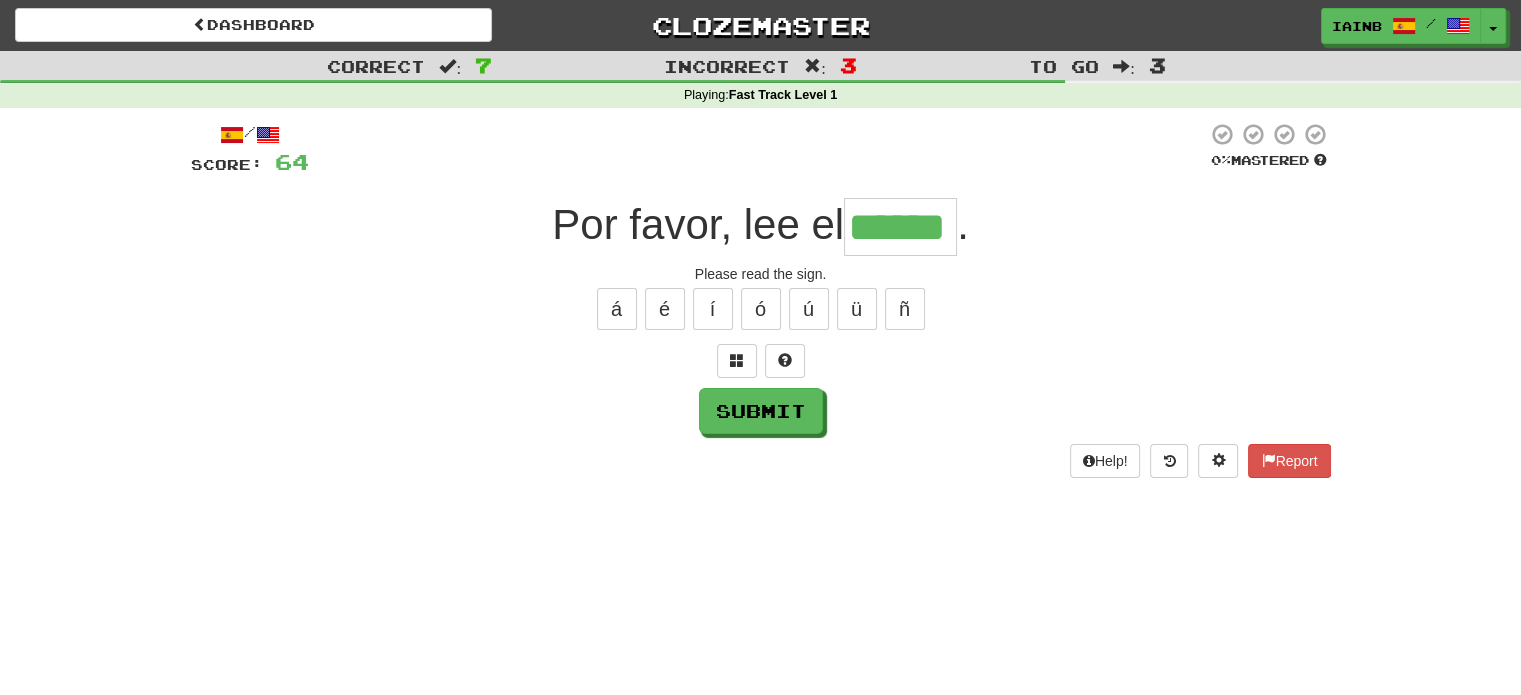 type on "******" 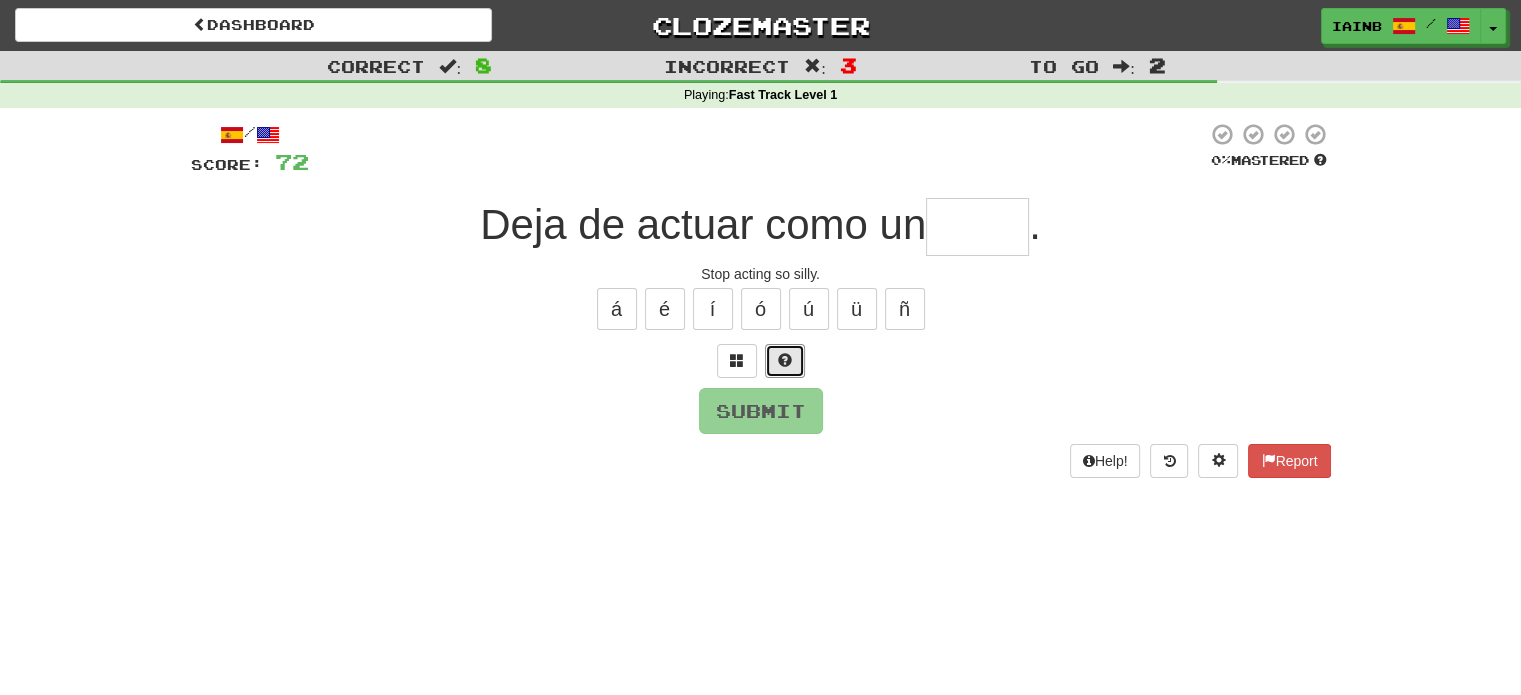 click at bounding box center [785, 361] 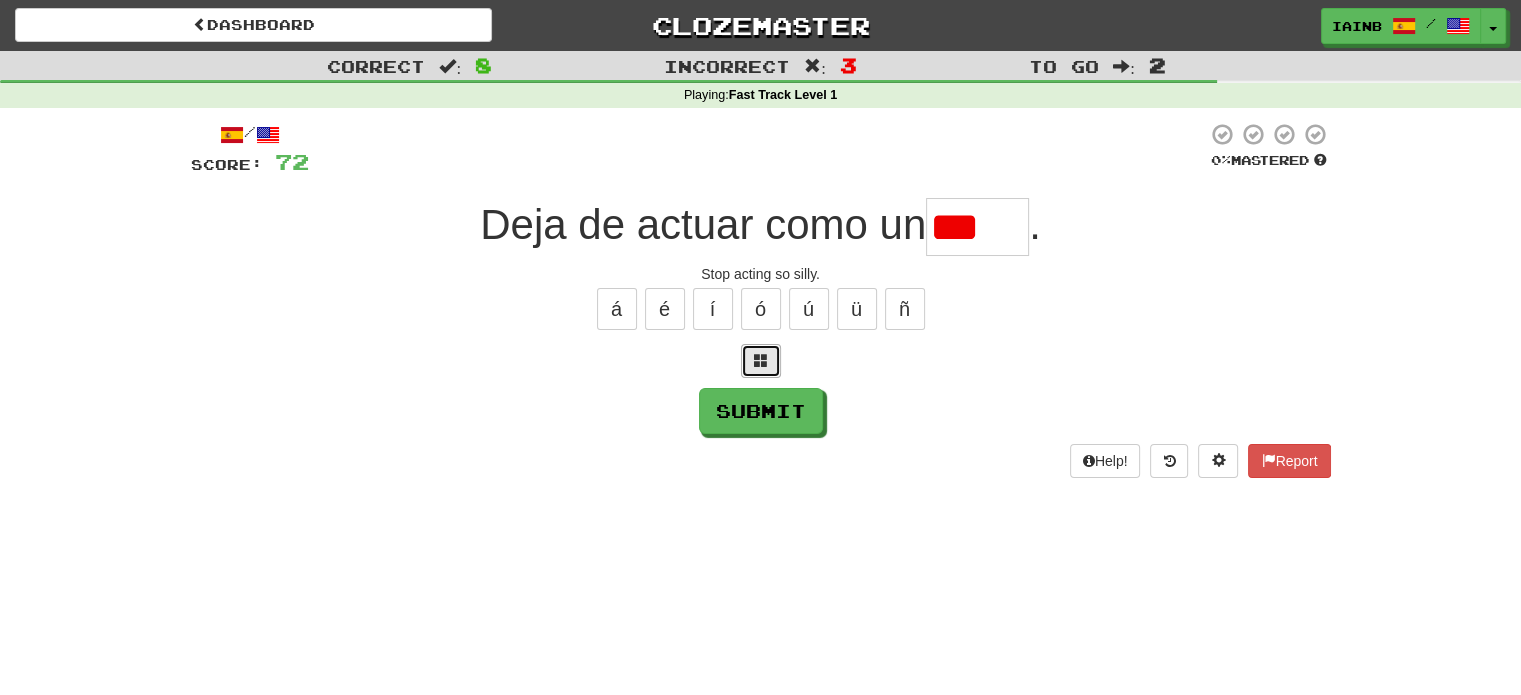 click at bounding box center (761, 361) 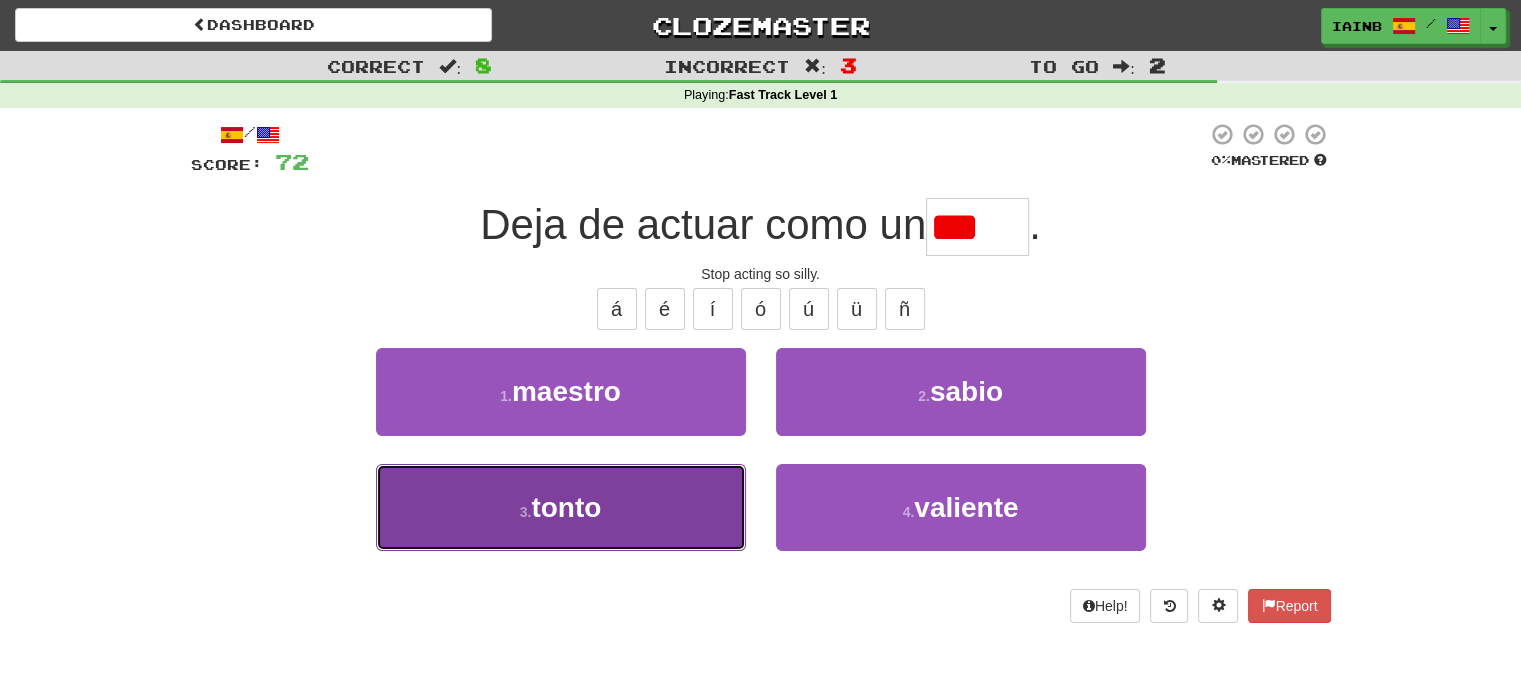 click on "3 .  tonto" at bounding box center (561, 507) 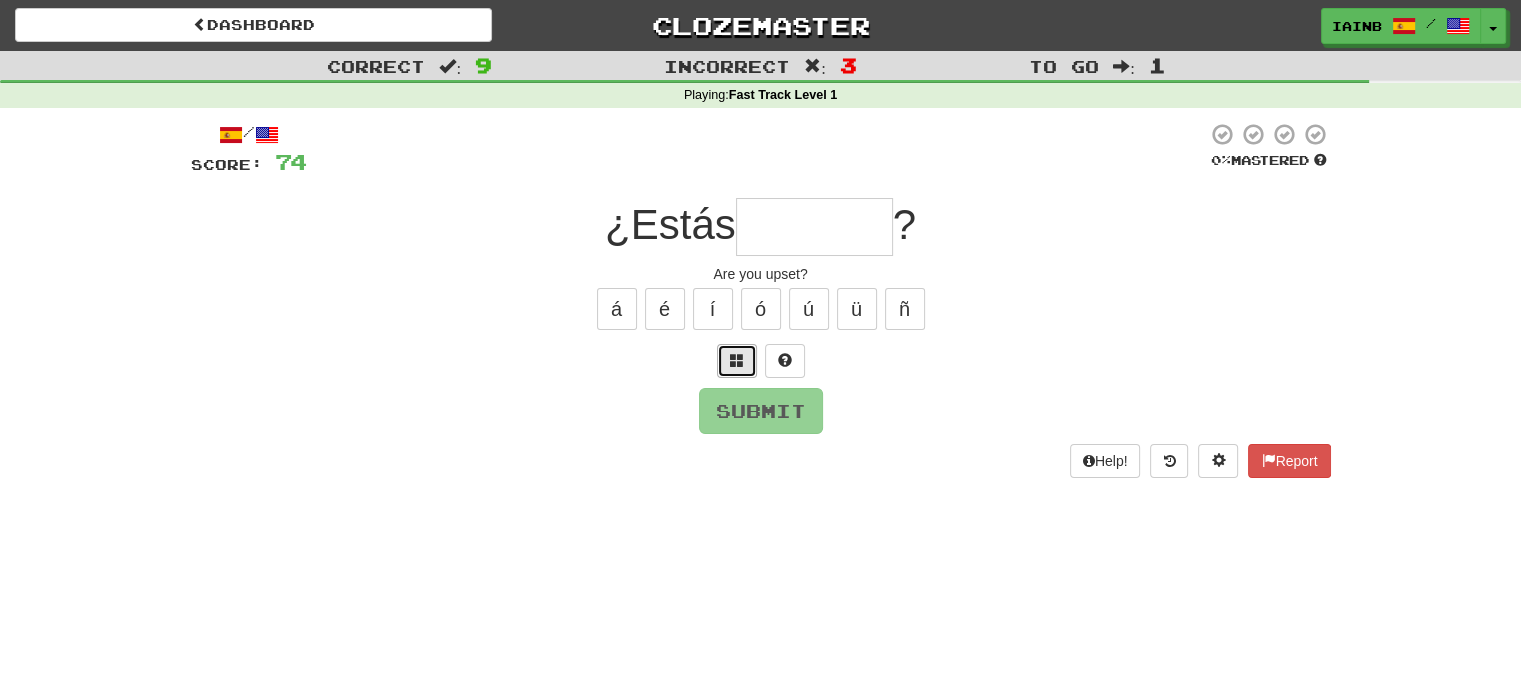 click at bounding box center [737, 360] 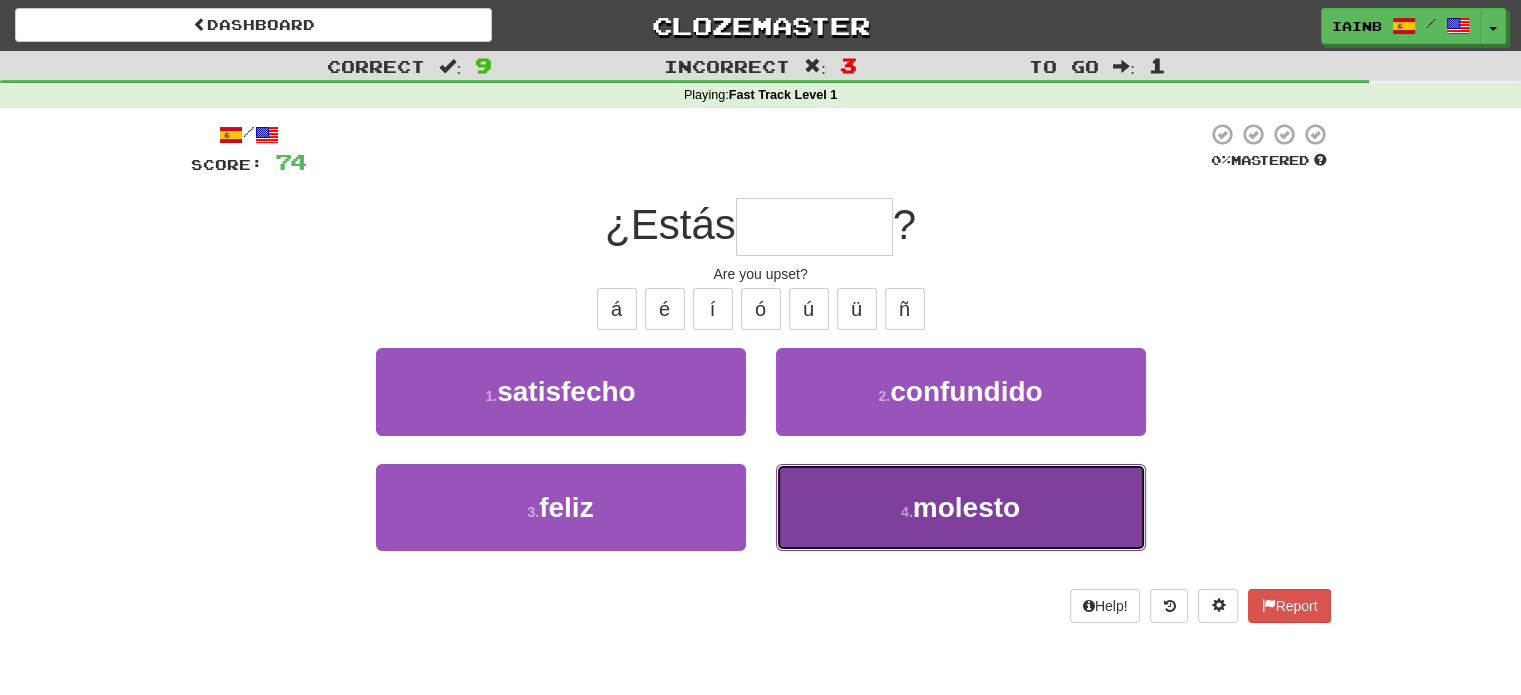 click on "4 .  molesto" at bounding box center [961, 507] 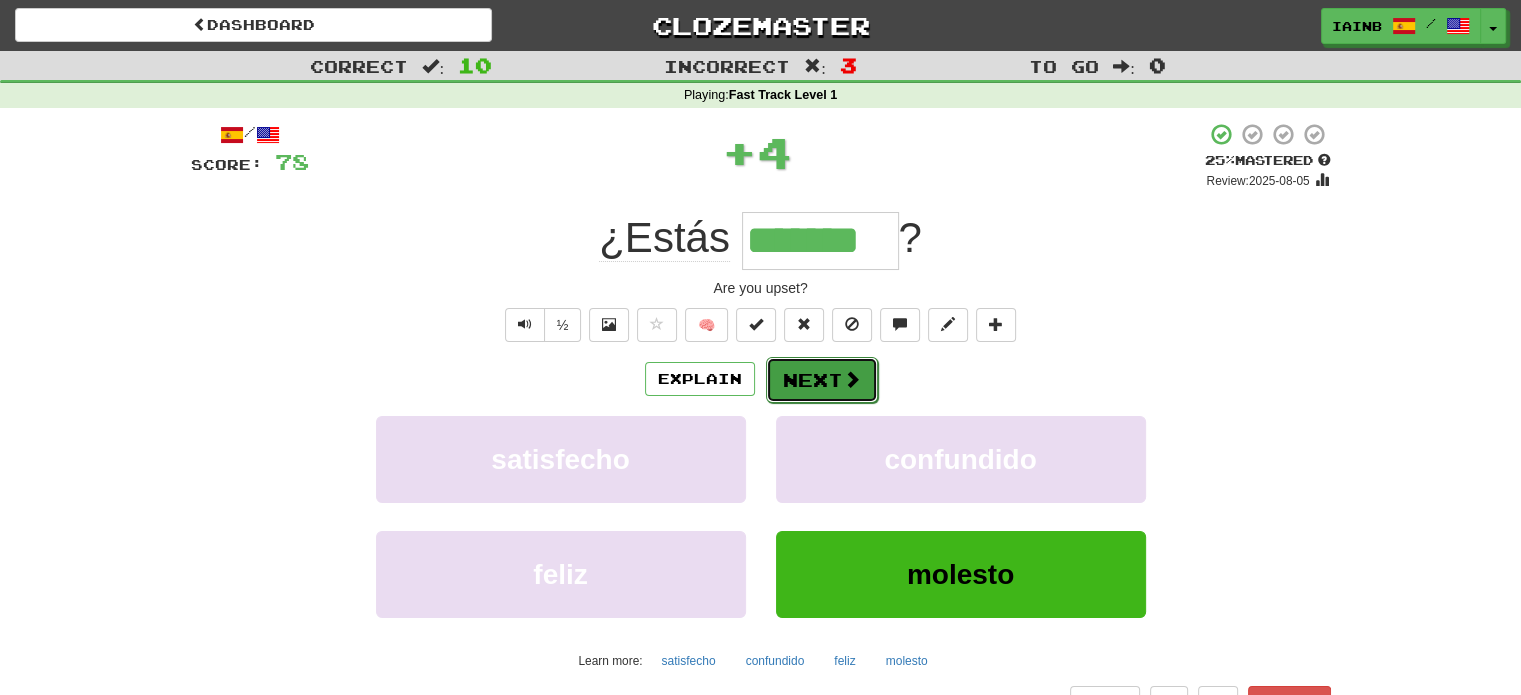 click on "Next" at bounding box center (822, 380) 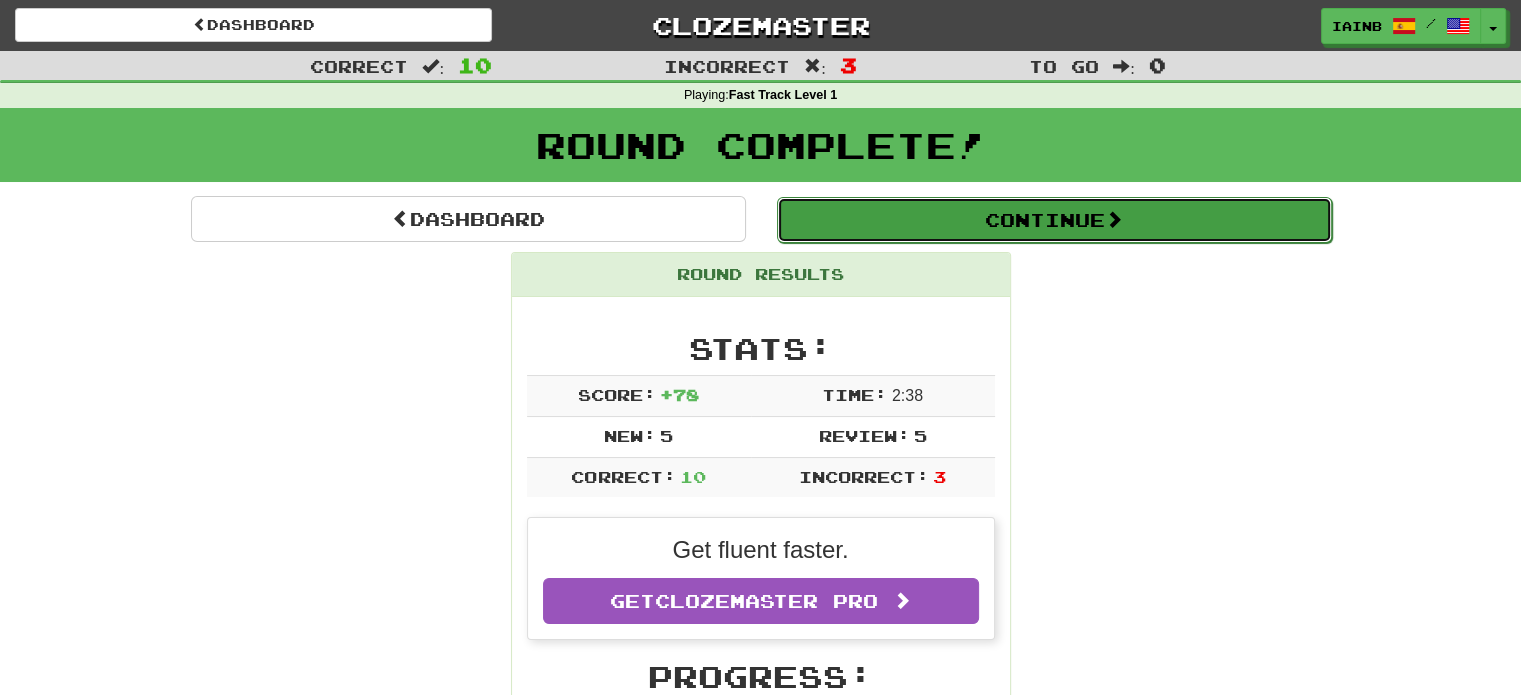 click on "Continue" at bounding box center [1054, 220] 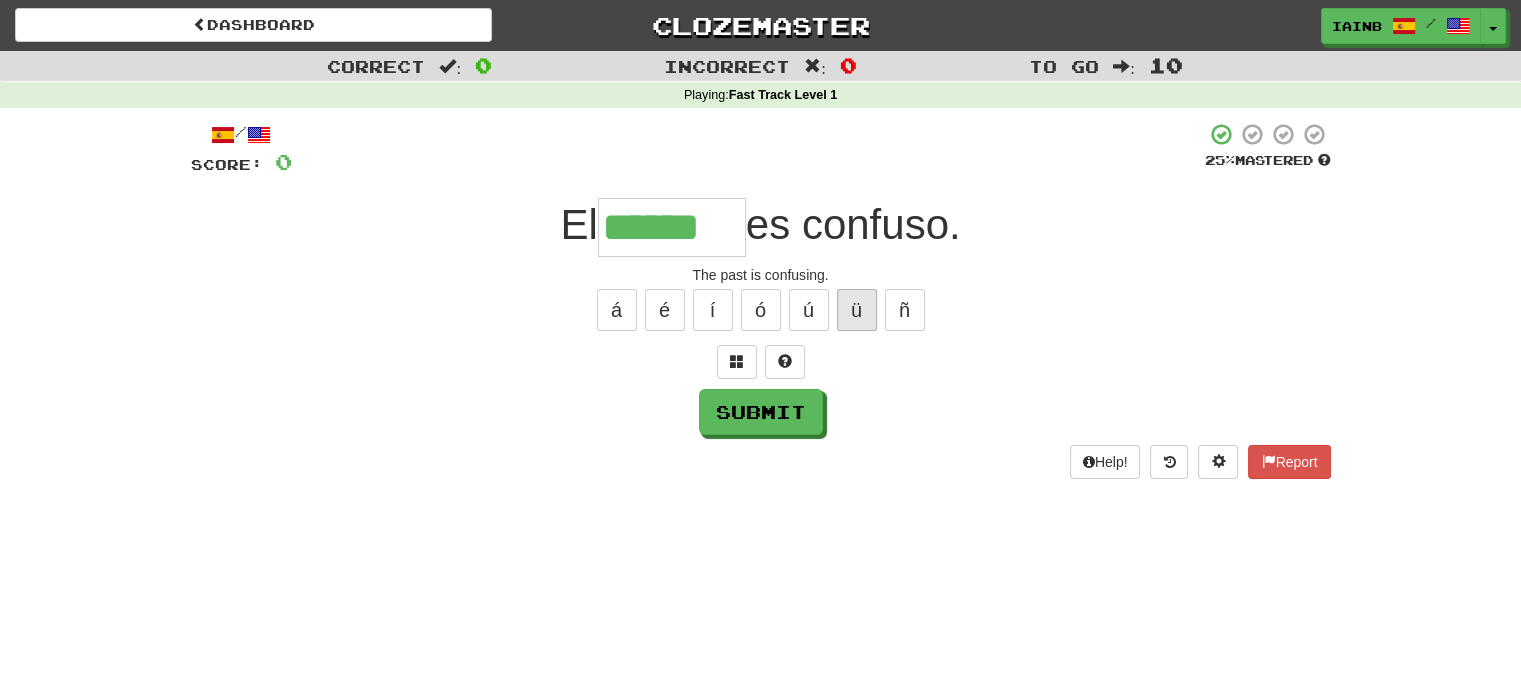 type on "******" 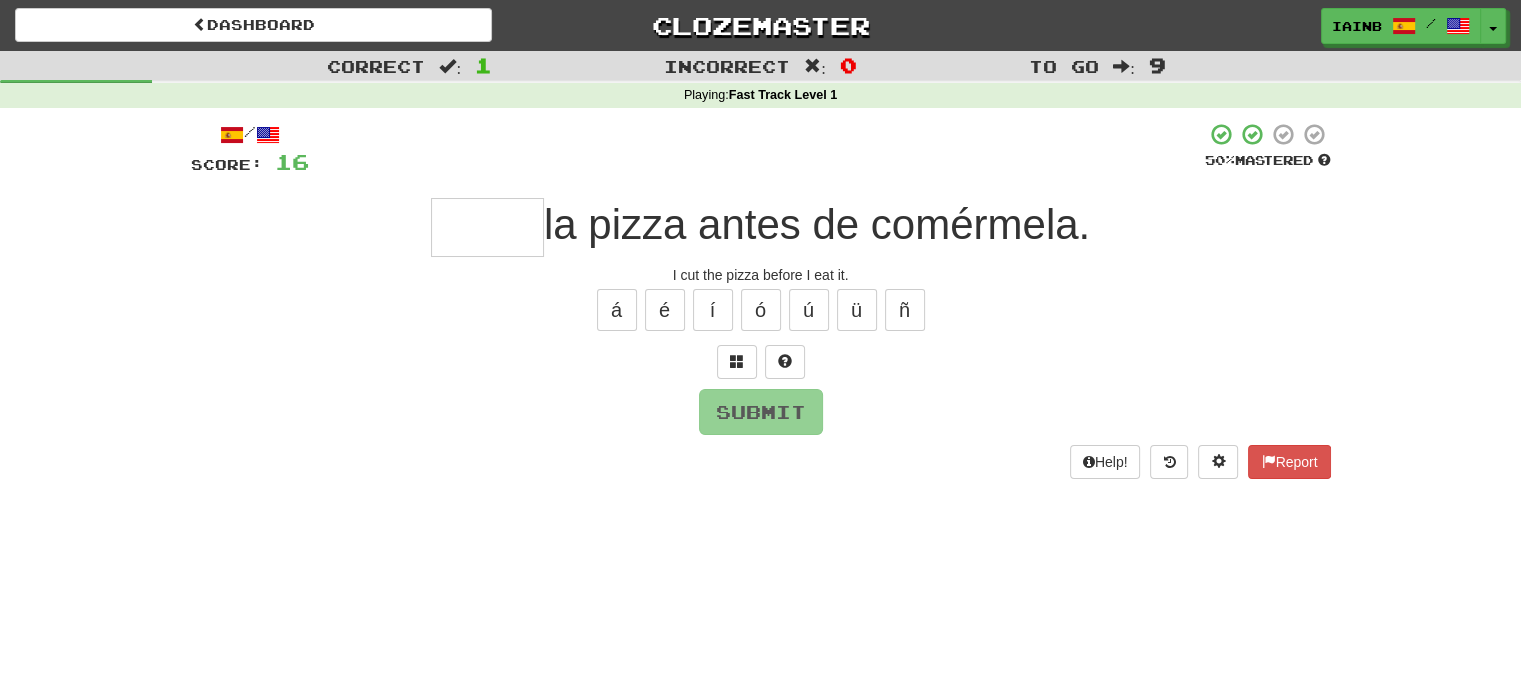 type on "*" 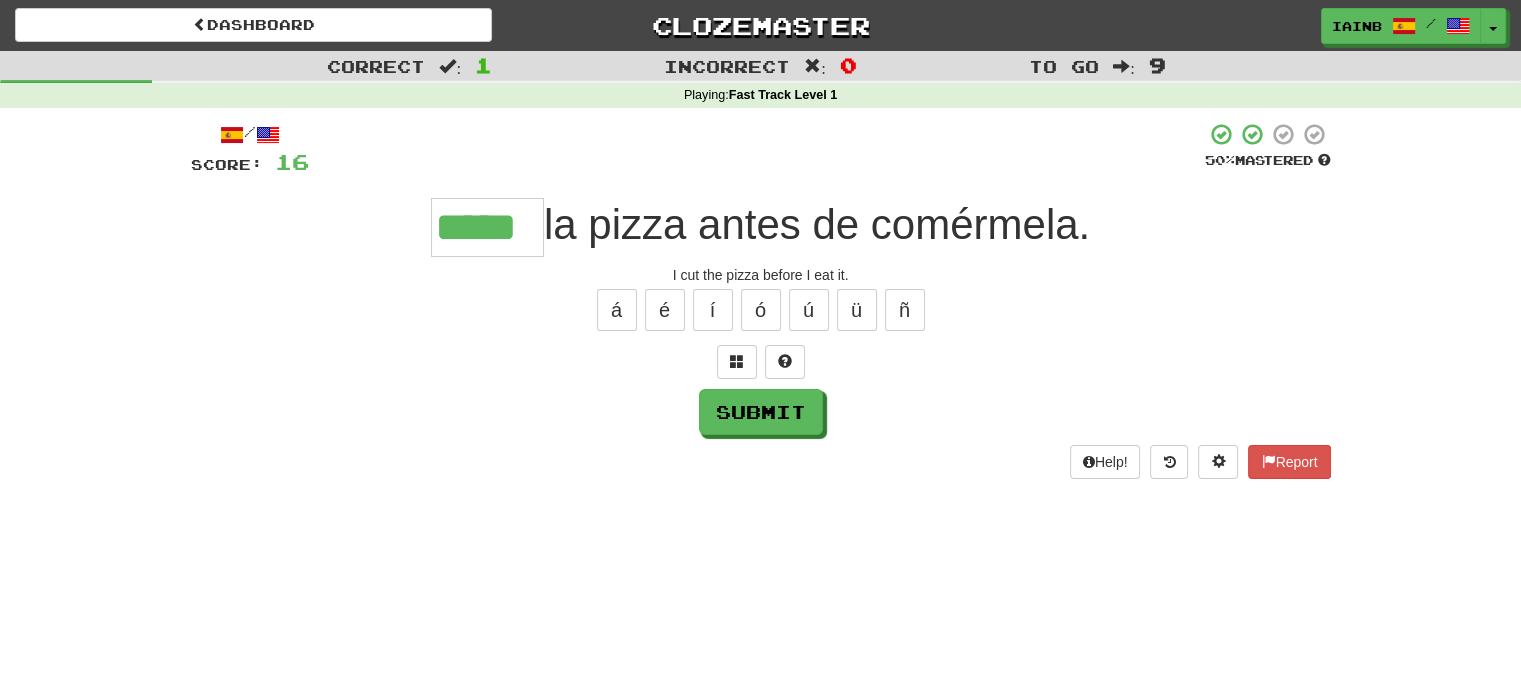 type on "*****" 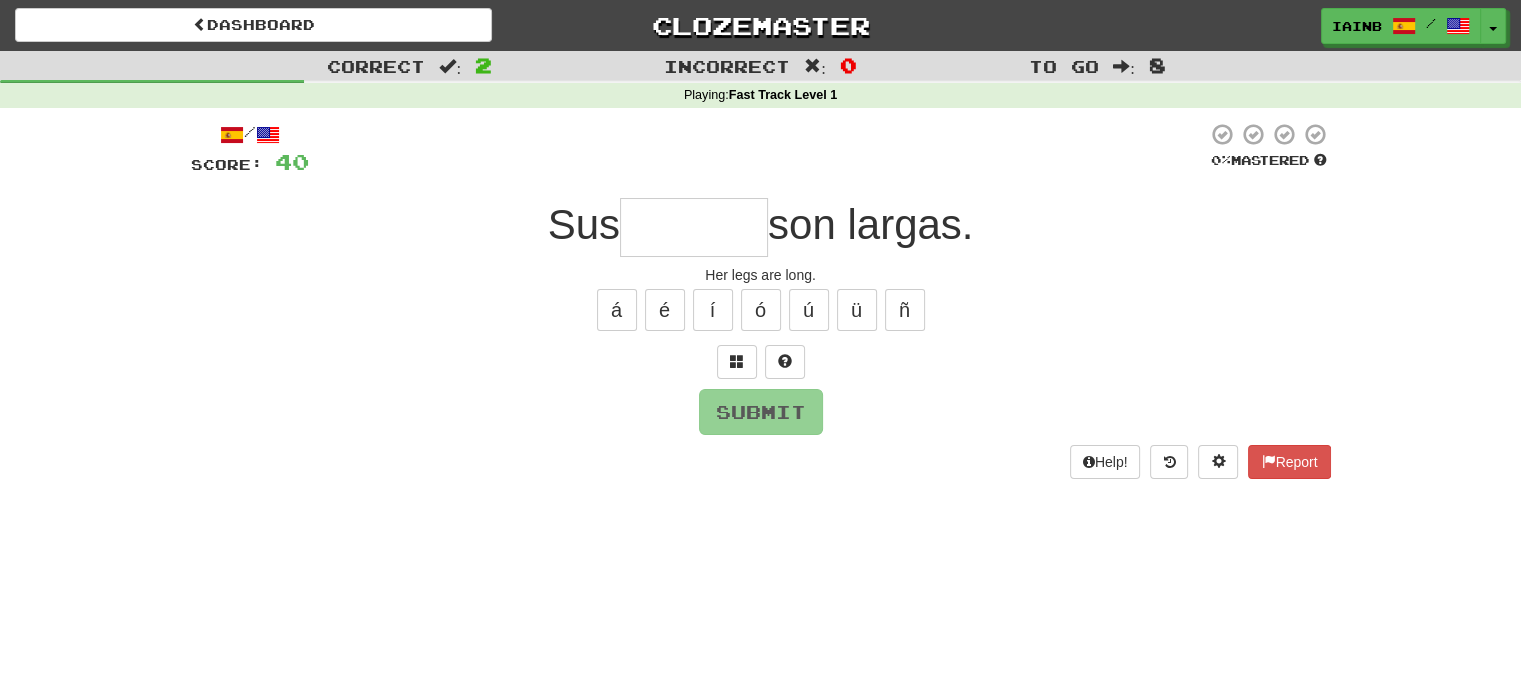 type on "*" 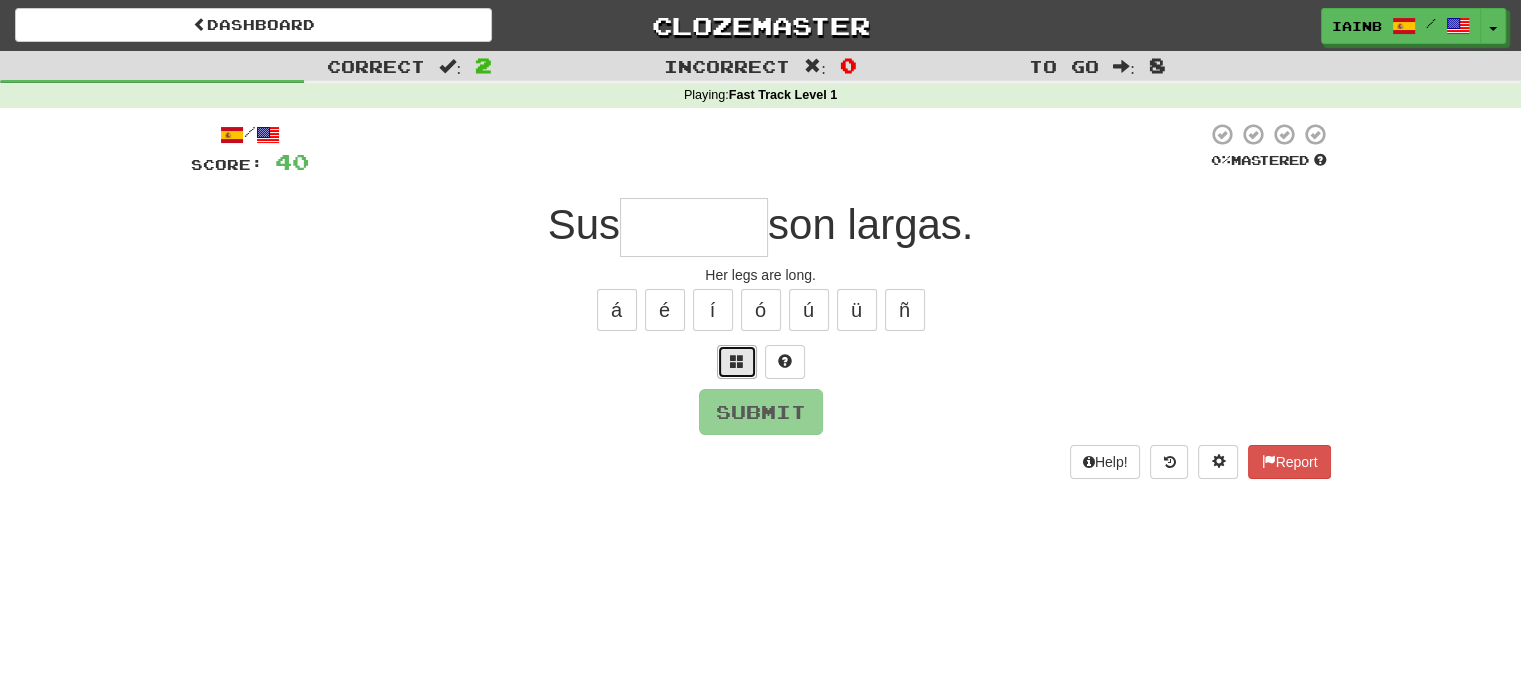 click at bounding box center (737, 362) 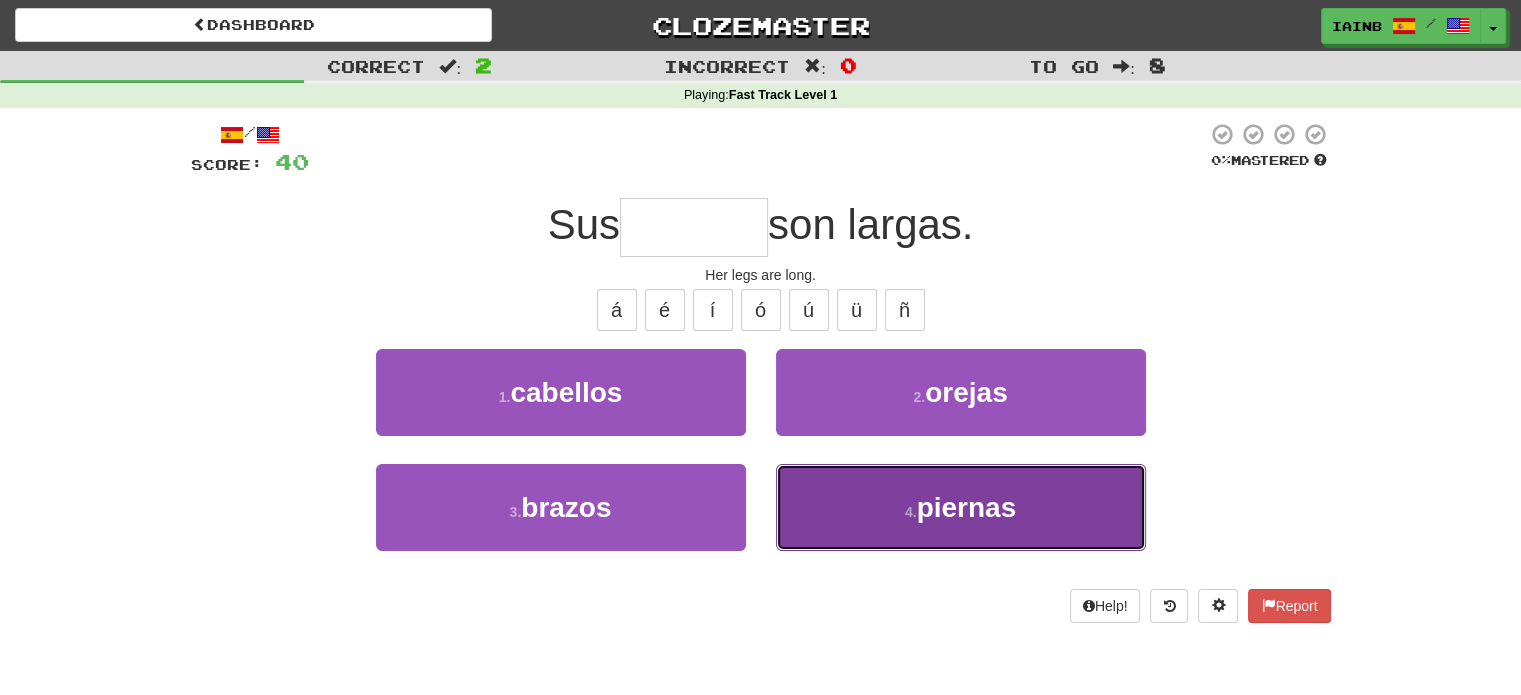 click on "4 .  piernas" at bounding box center (961, 507) 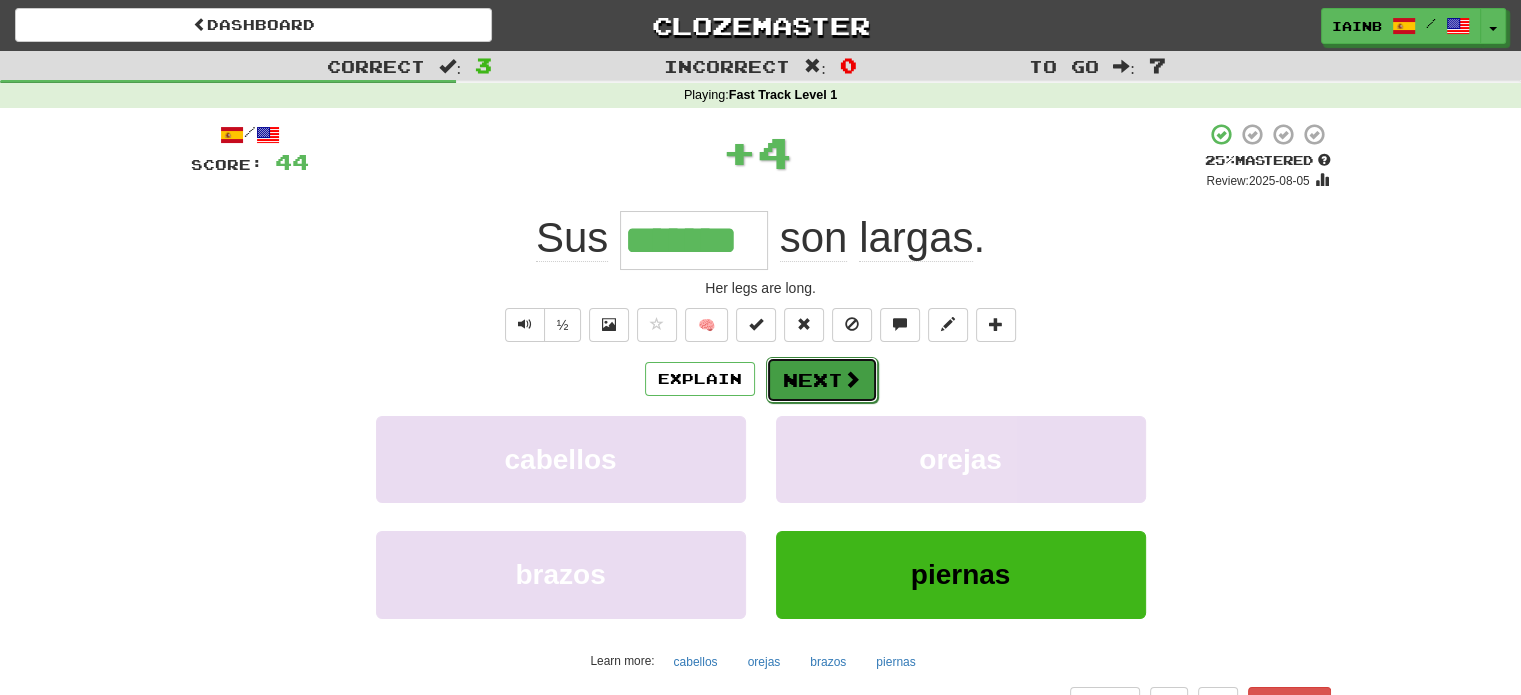 click on "Next" at bounding box center (822, 380) 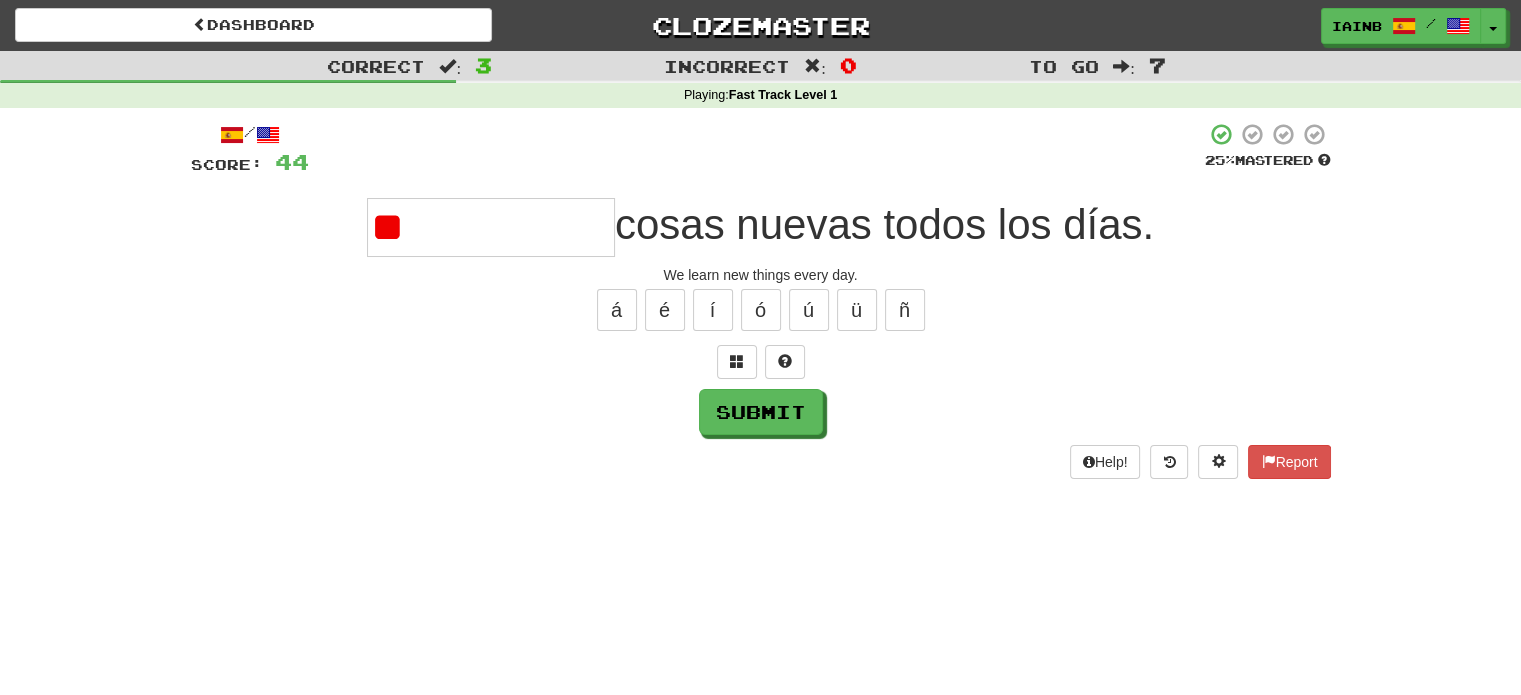 type on "*" 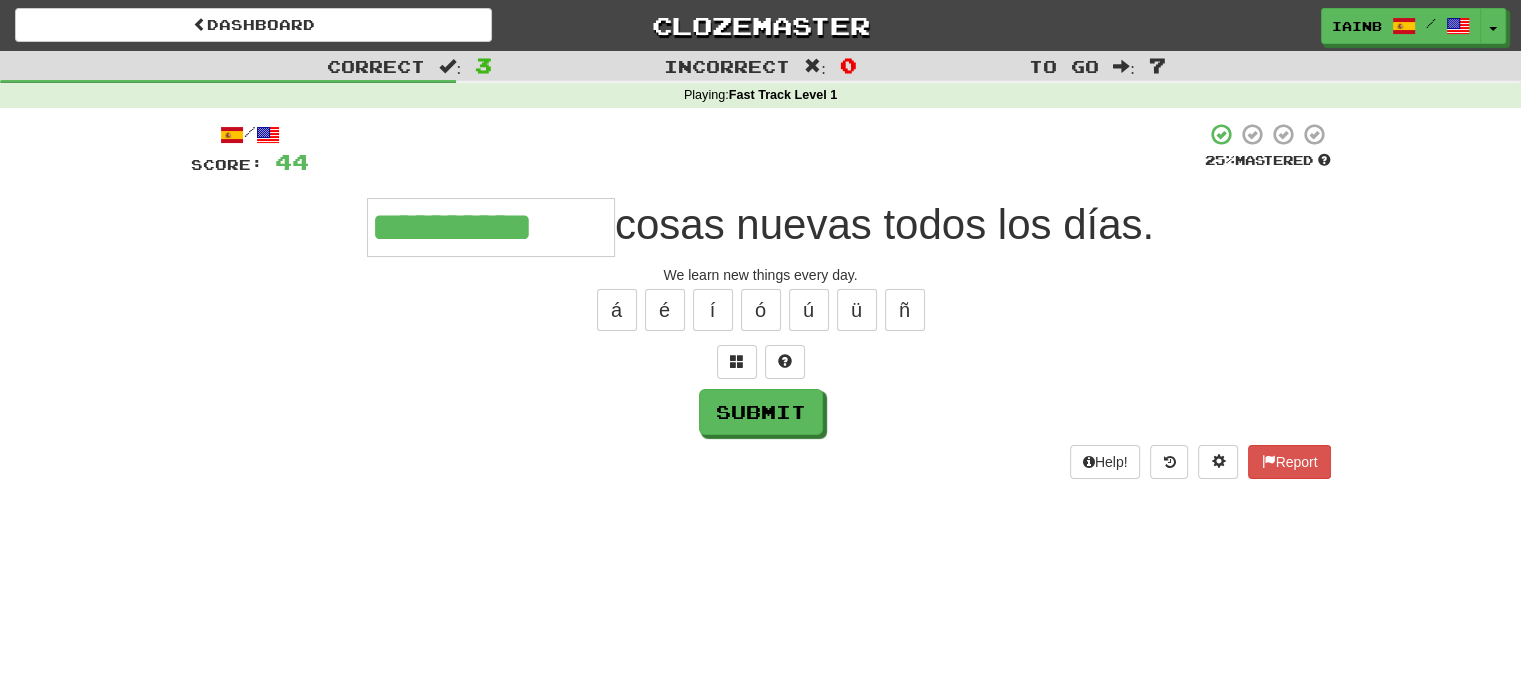 type on "**********" 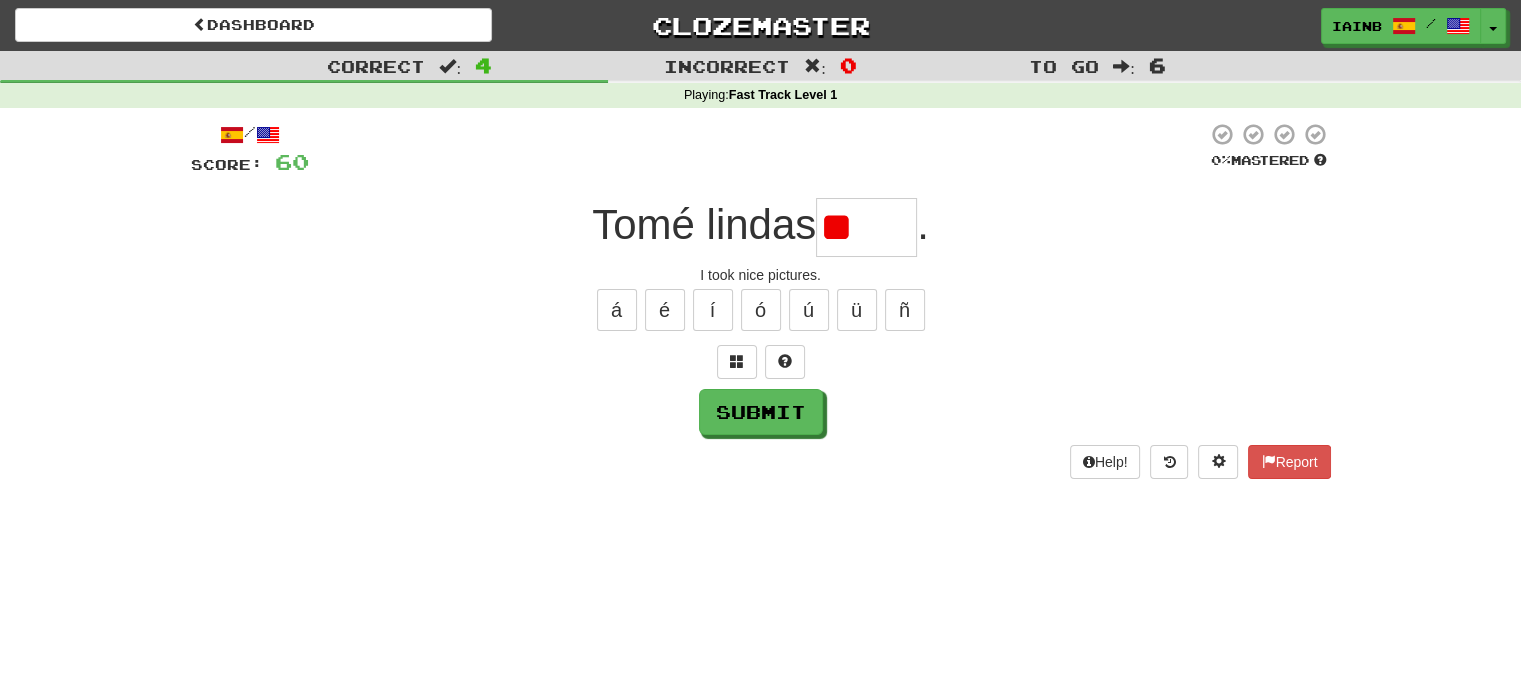 type on "*" 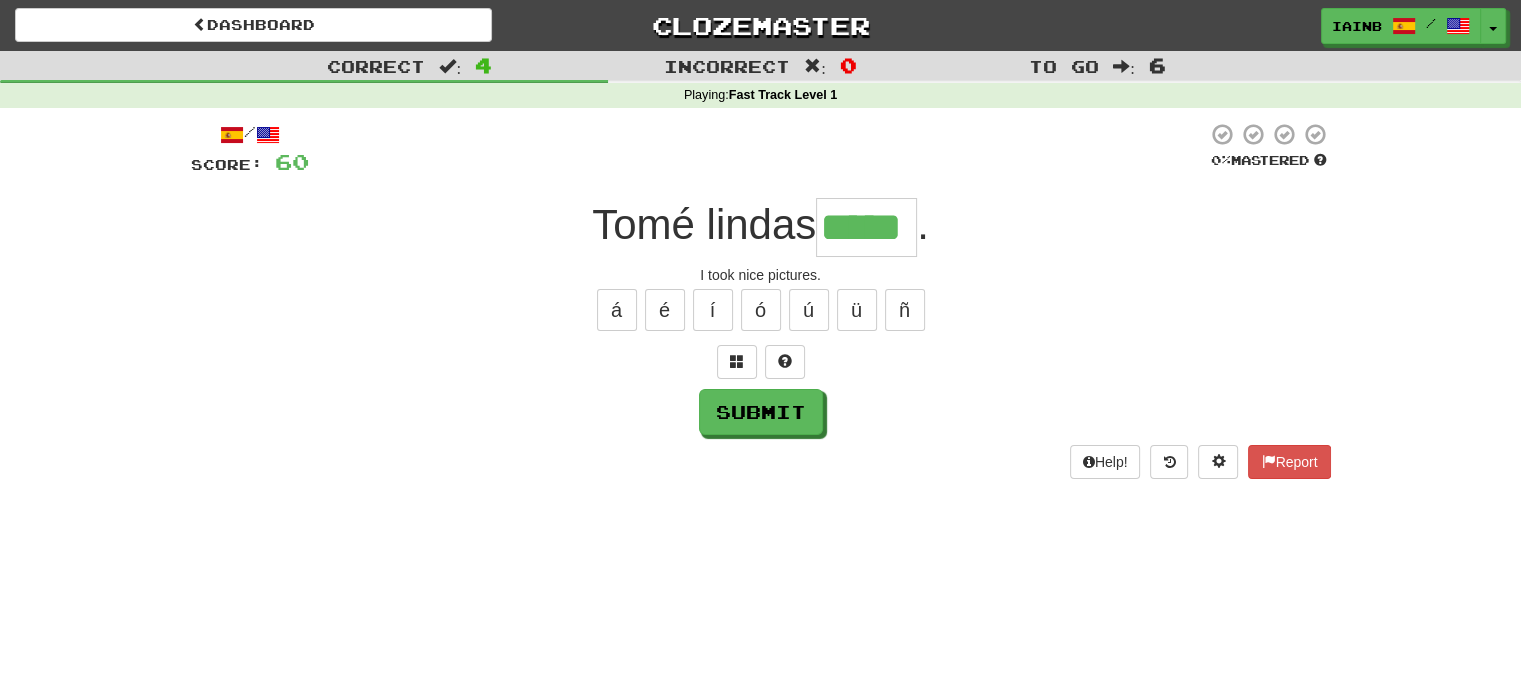 type on "*****" 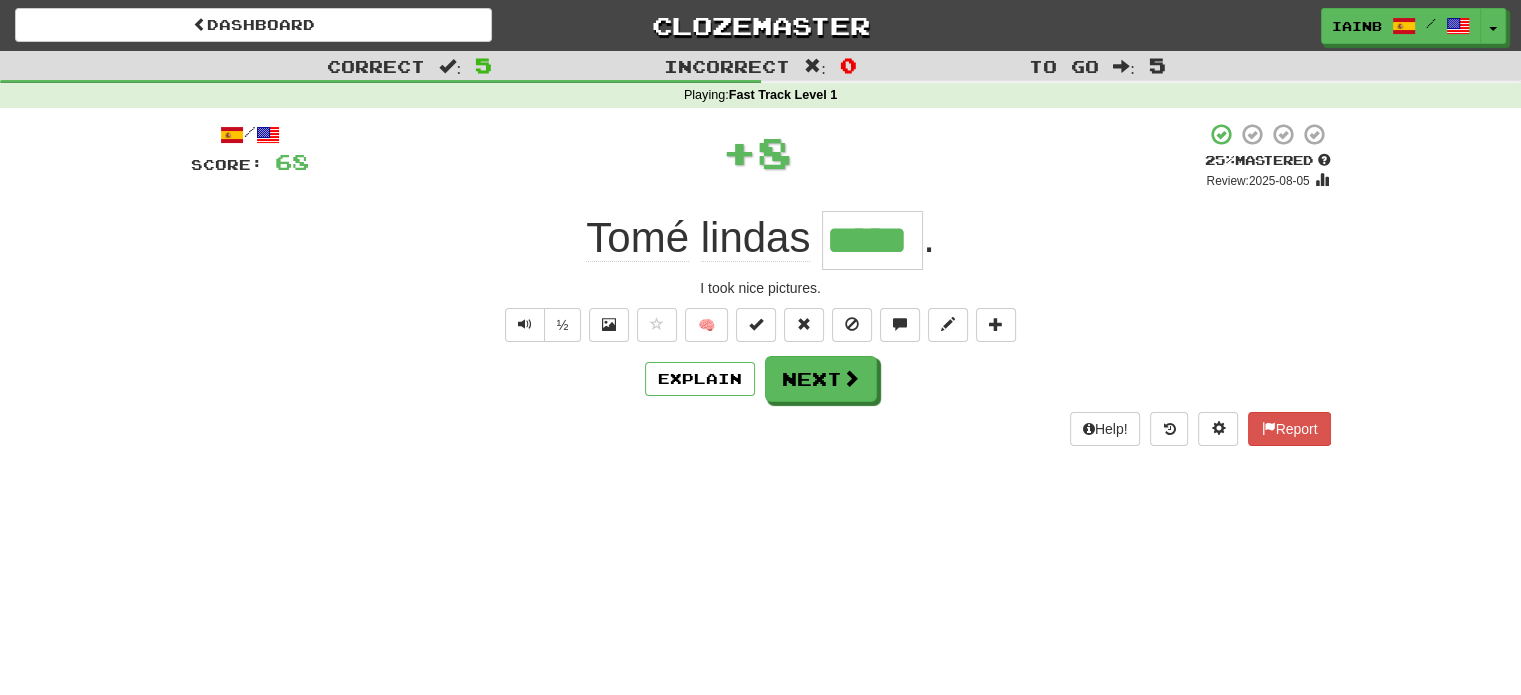 type 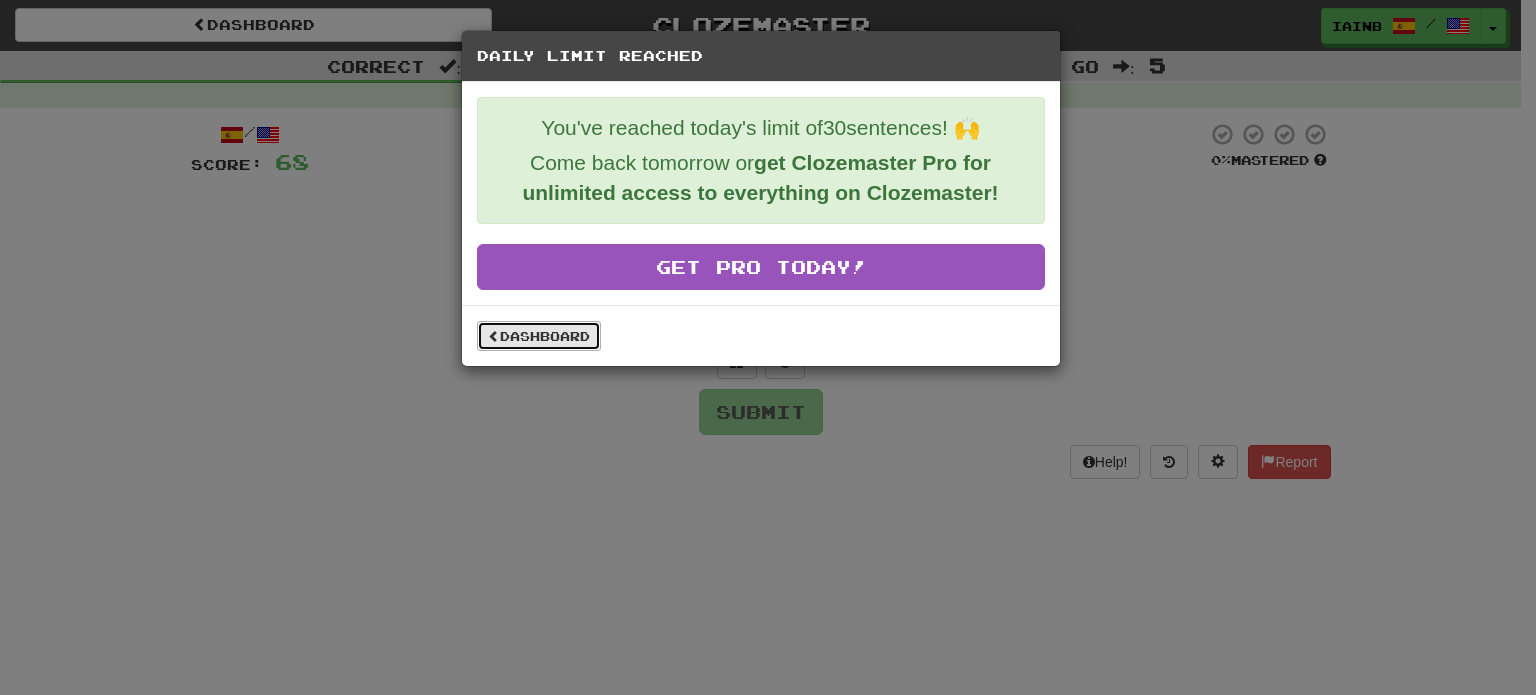 click on "Dashboard" at bounding box center (539, 336) 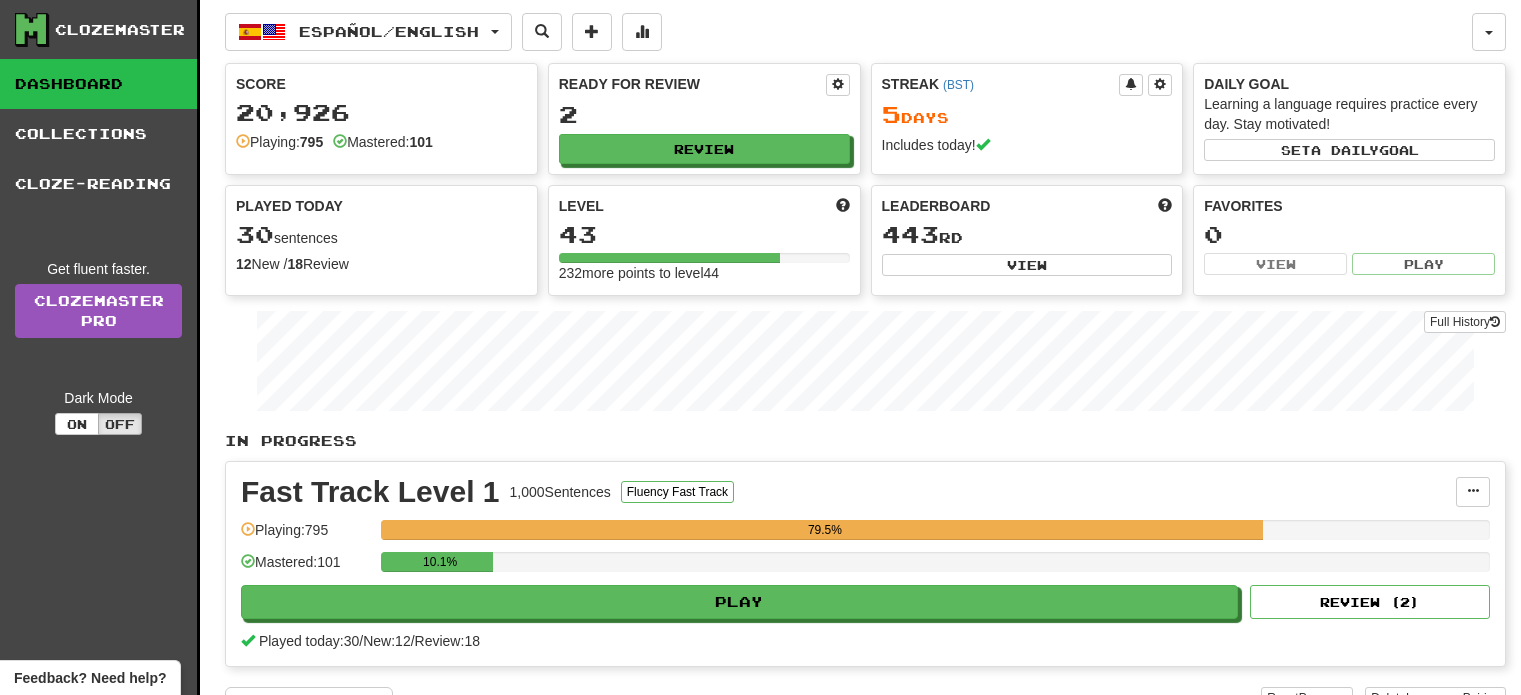 scroll, scrollTop: 0, scrollLeft: 0, axis: both 